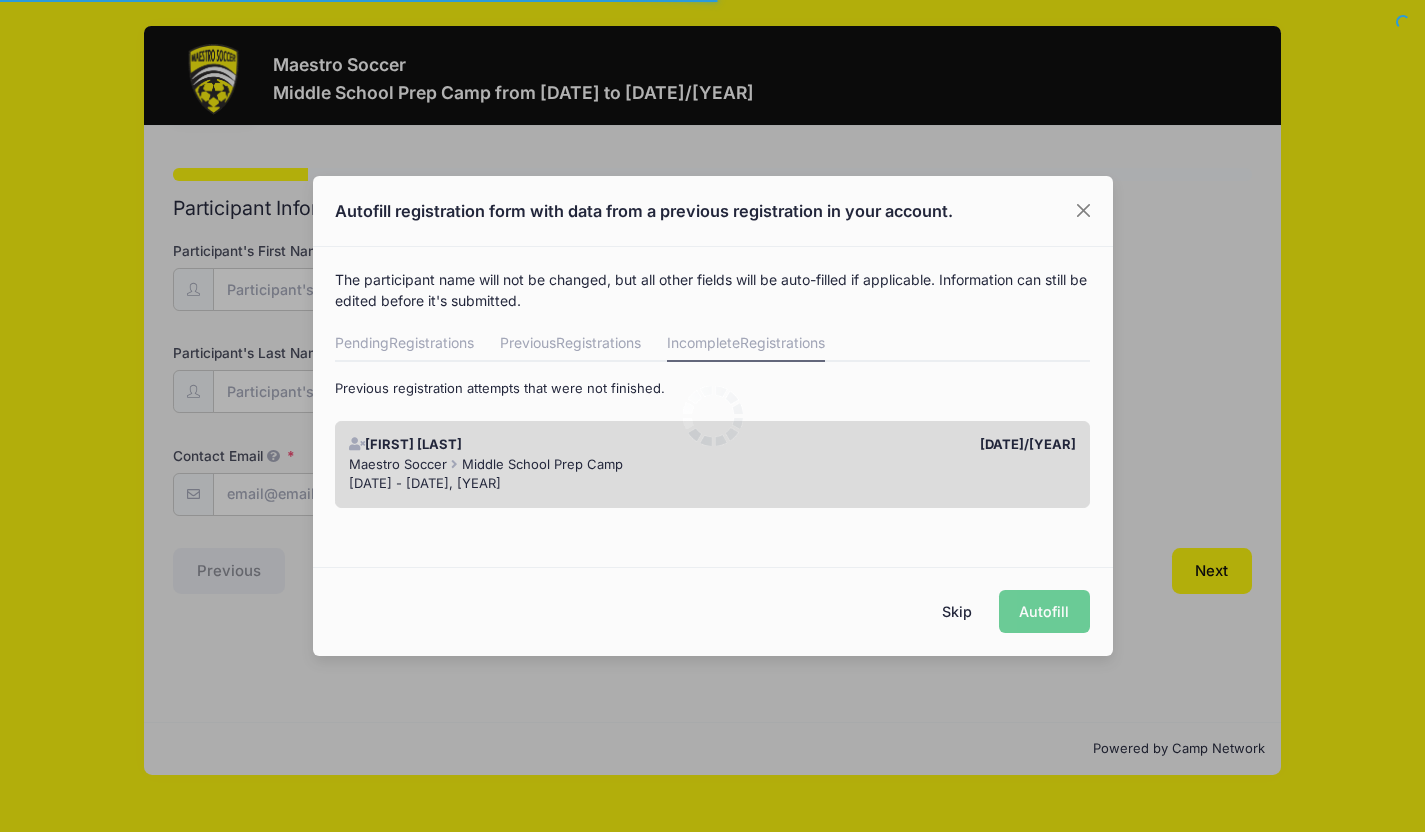 scroll, scrollTop: 0, scrollLeft: 0, axis: both 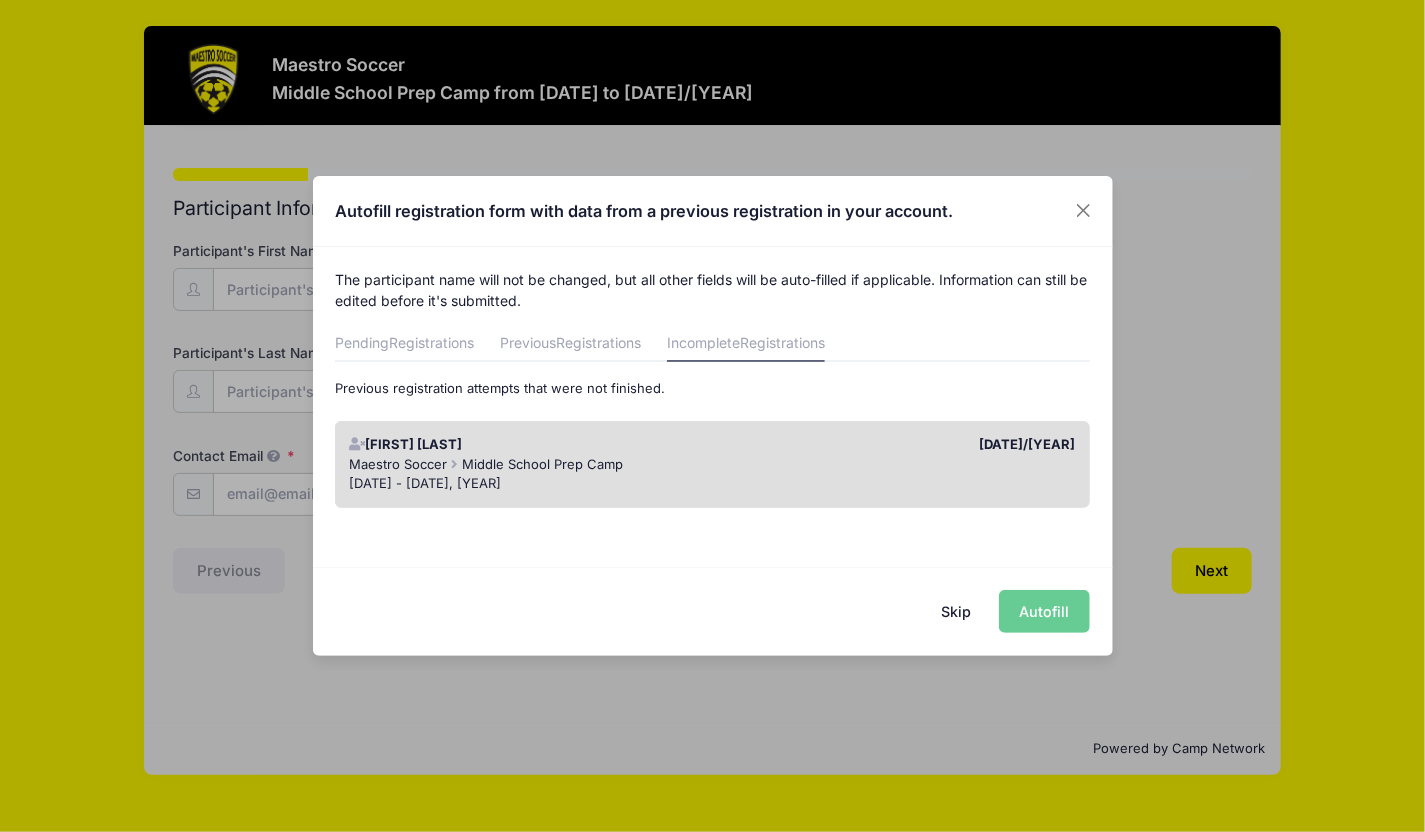 click on "Skip
Autofill" at bounding box center (713, 611) 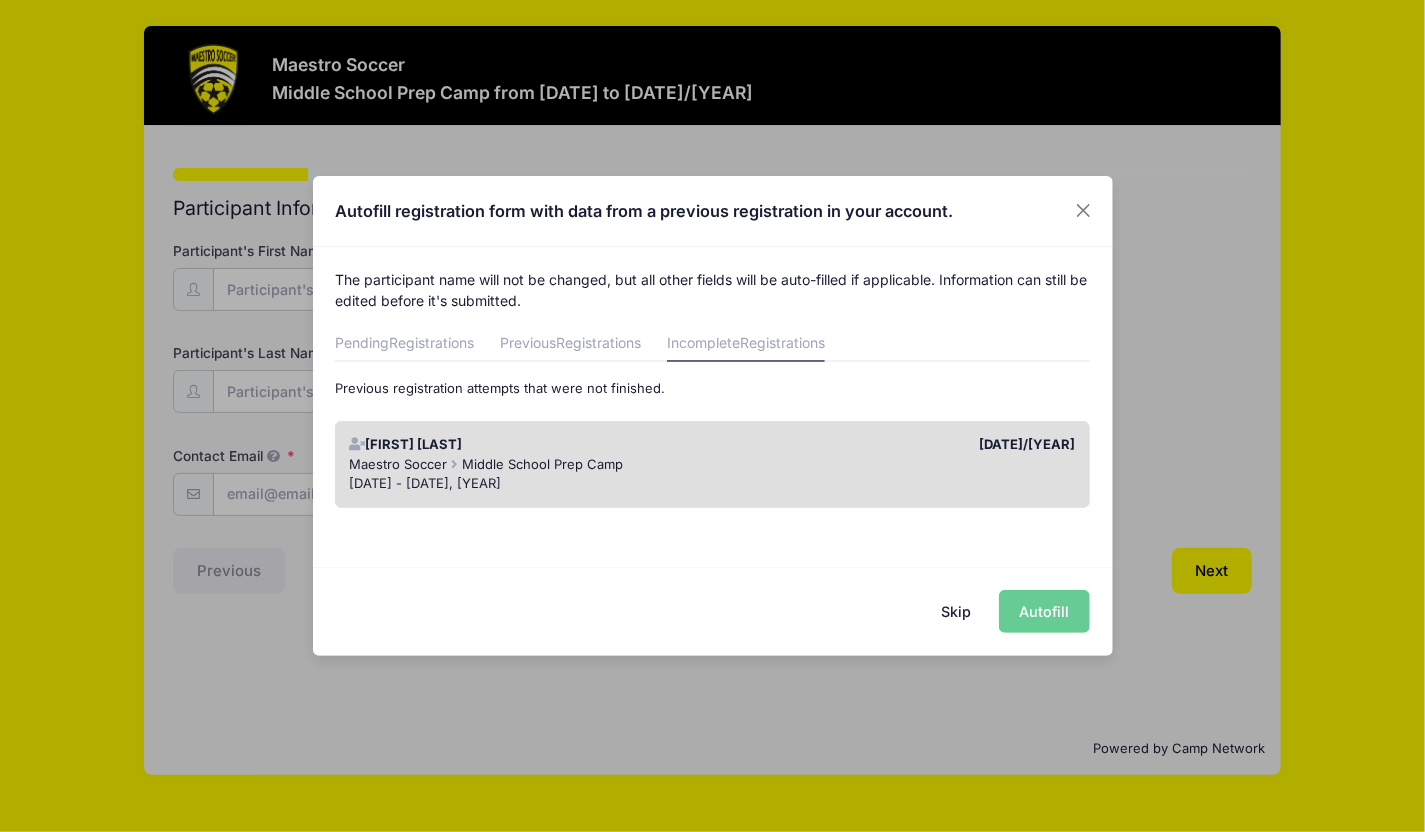 click on "[DATE]/[YEAR]" at bounding box center (899, 445) 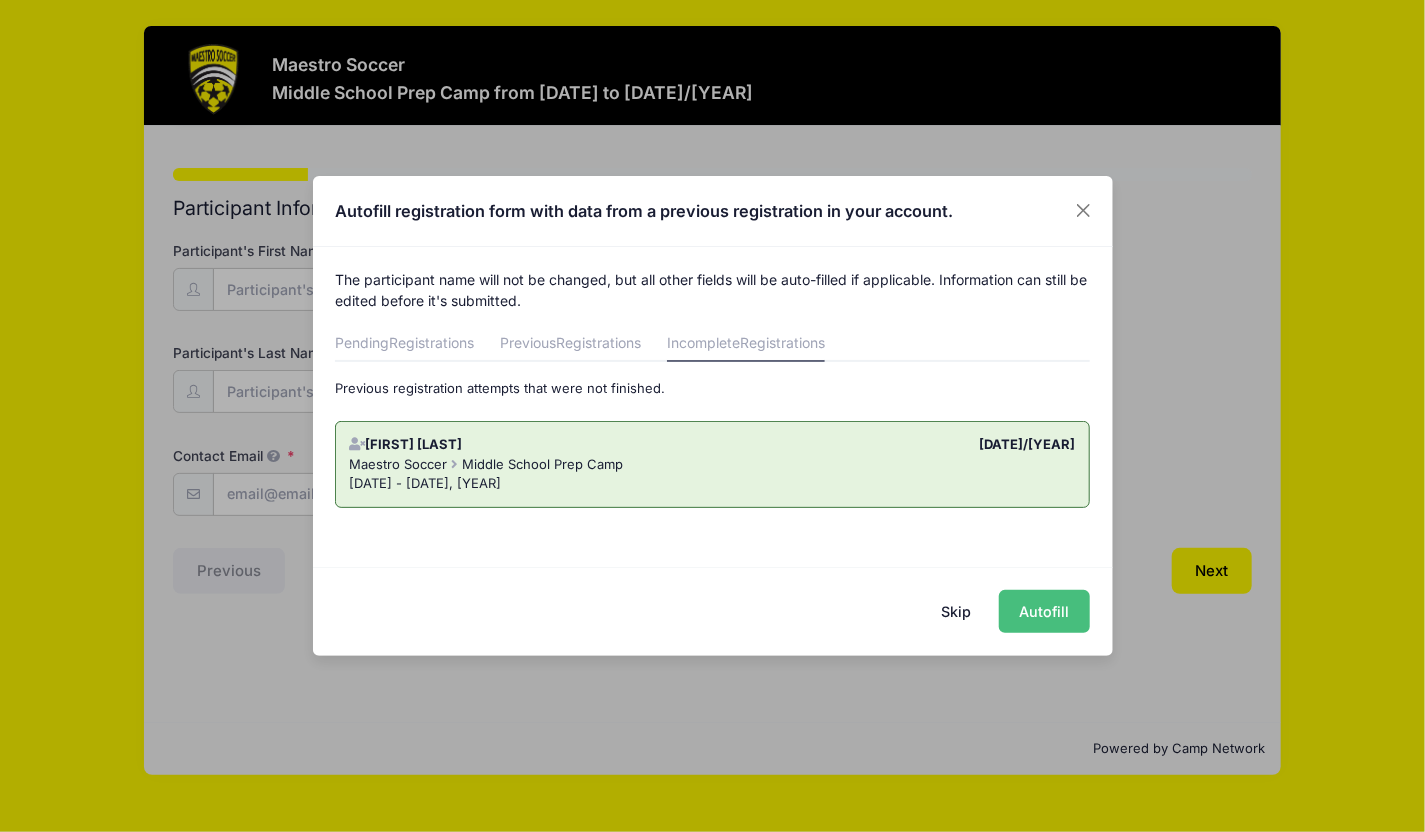 click on "Autofill" at bounding box center (1044, 611) 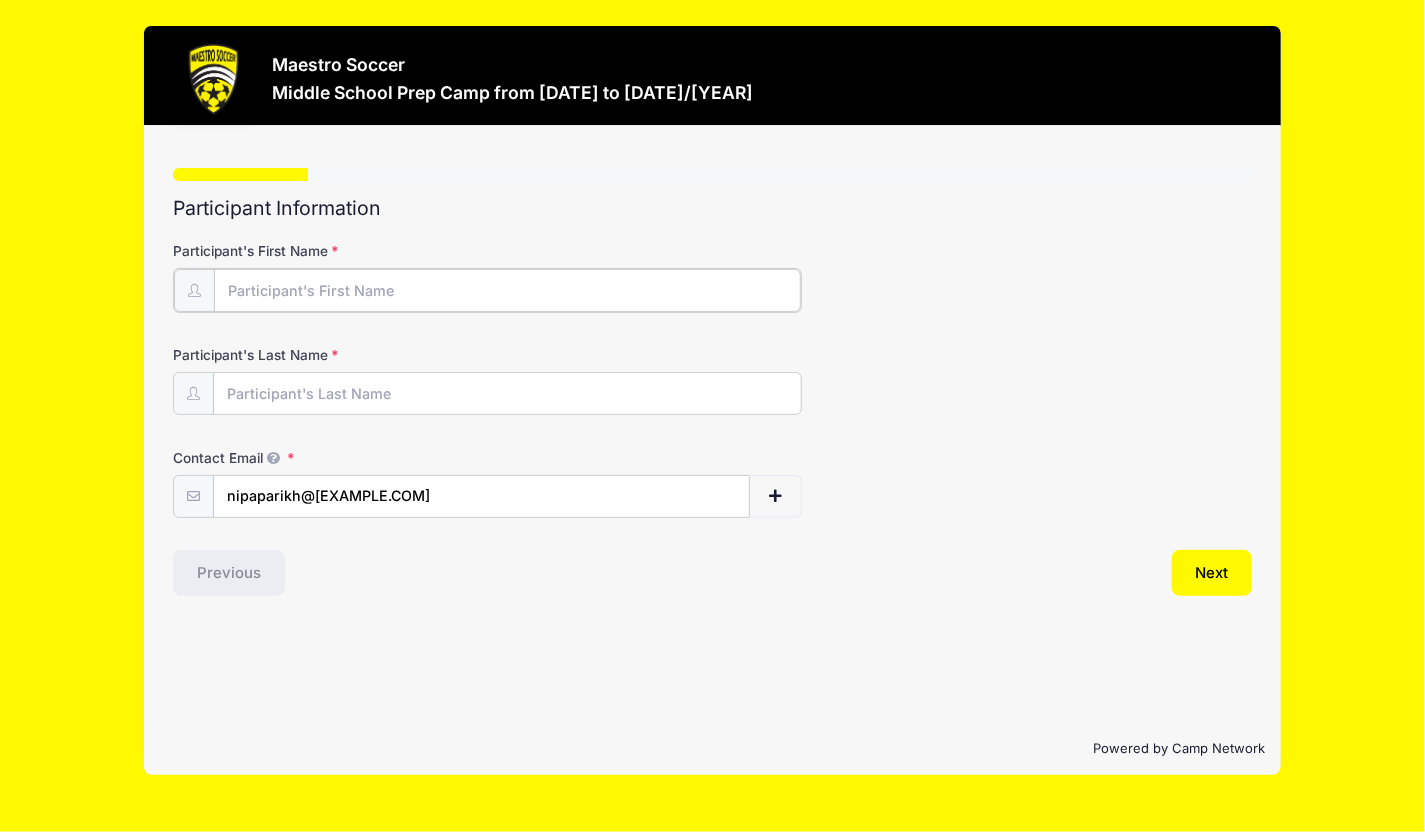 click on "Participant's First Name" at bounding box center (507, 290) 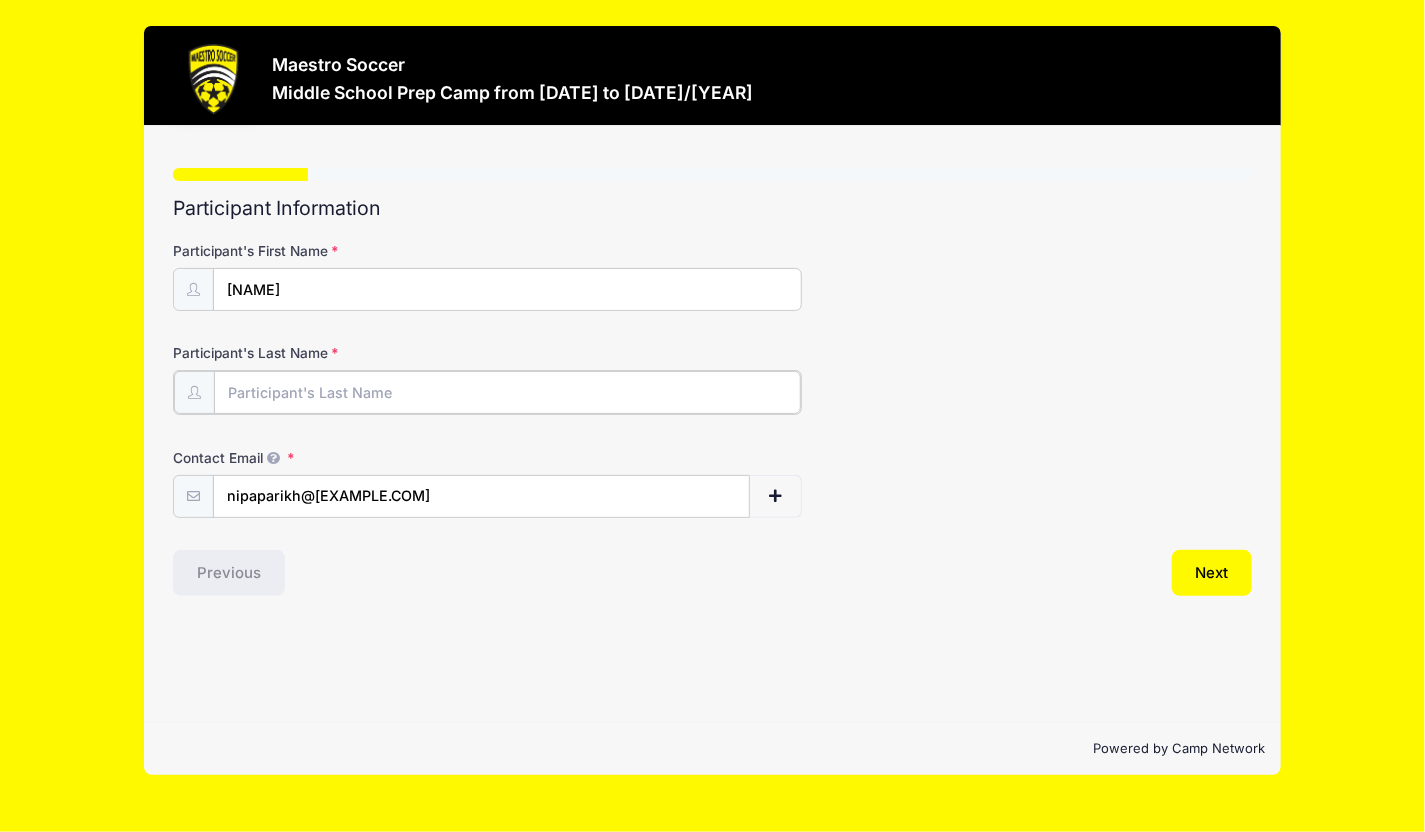 type on "[LAST]" 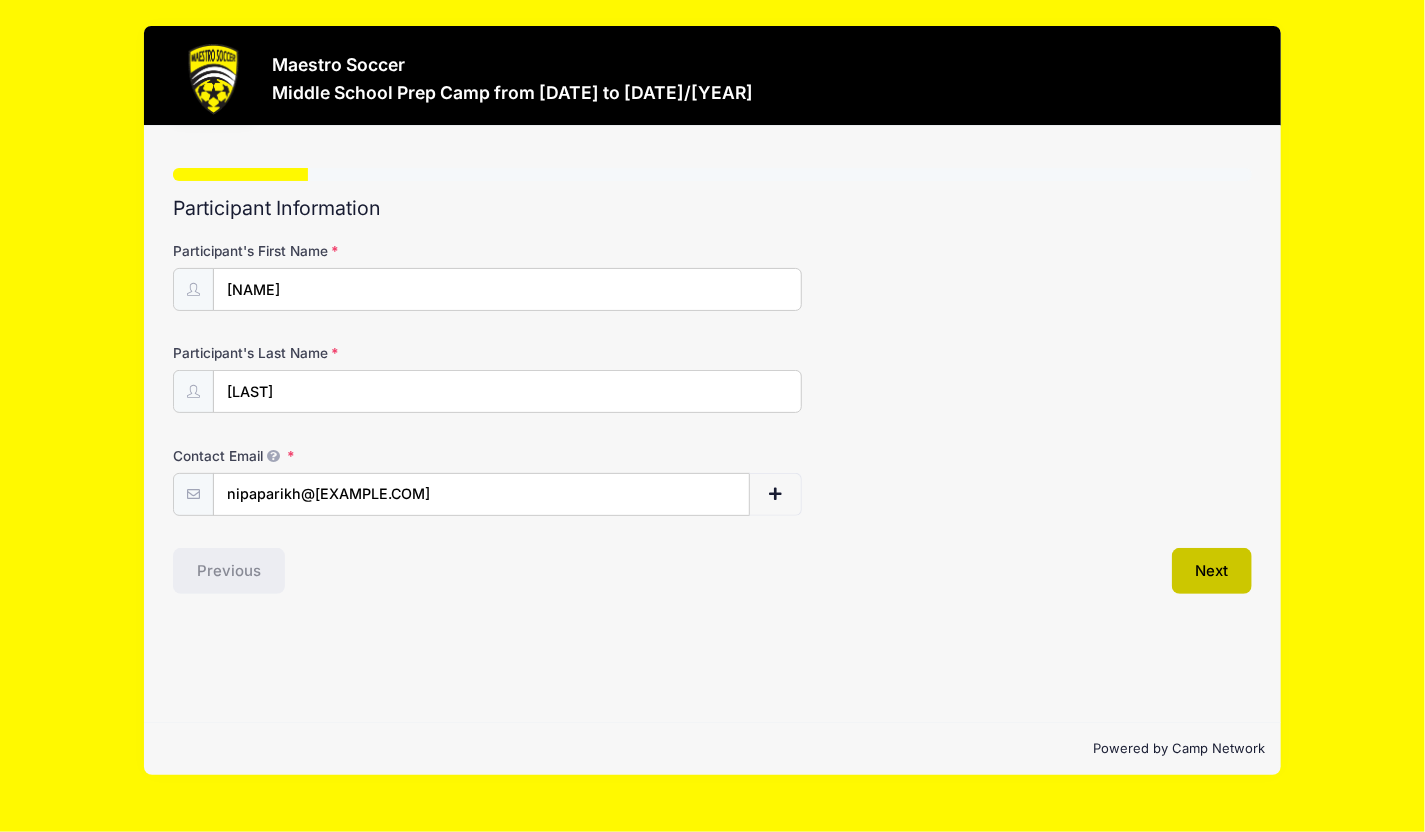 click on "Next" at bounding box center (1212, 571) 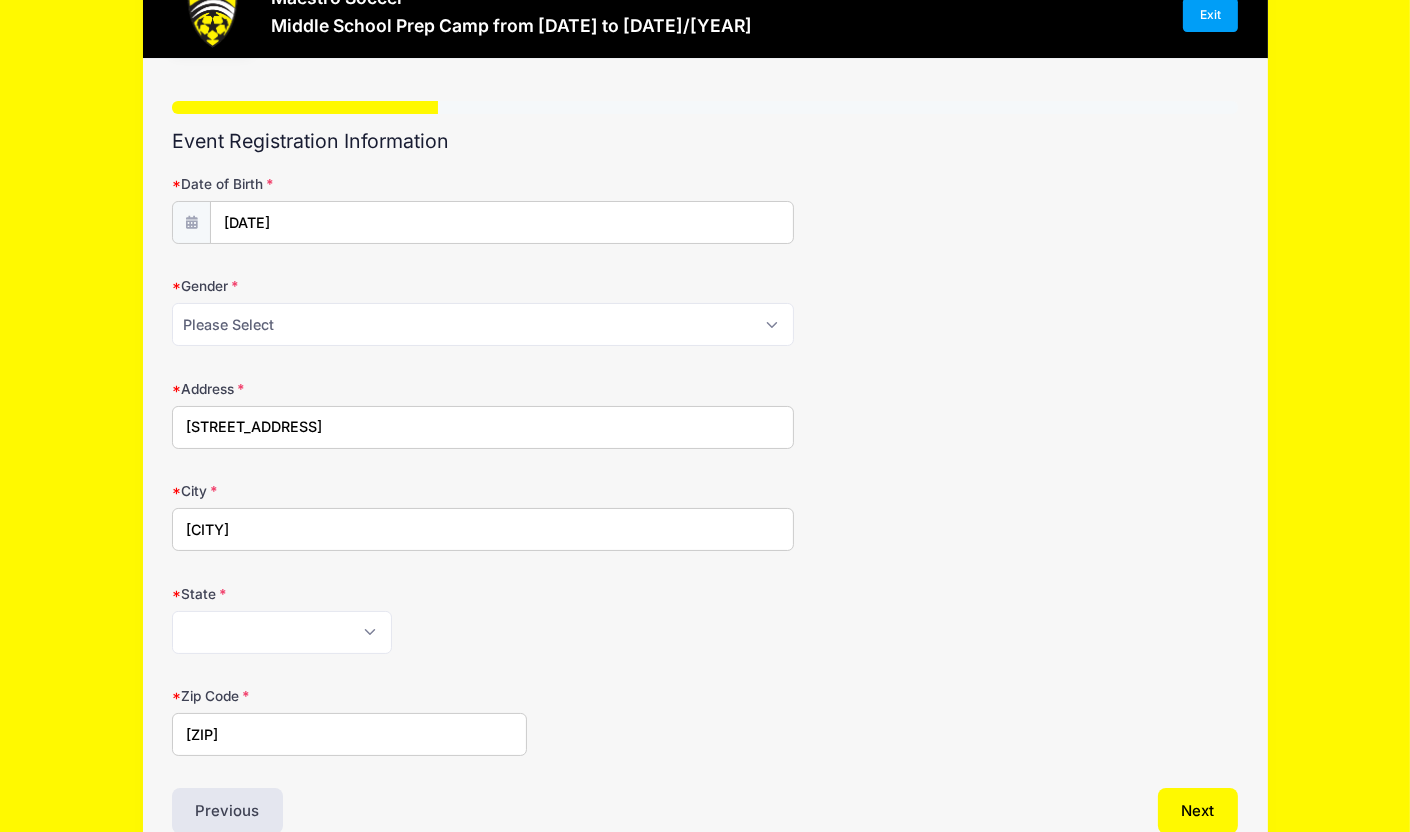 scroll, scrollTop: 168, scrollLeft: 0, axis: vertical 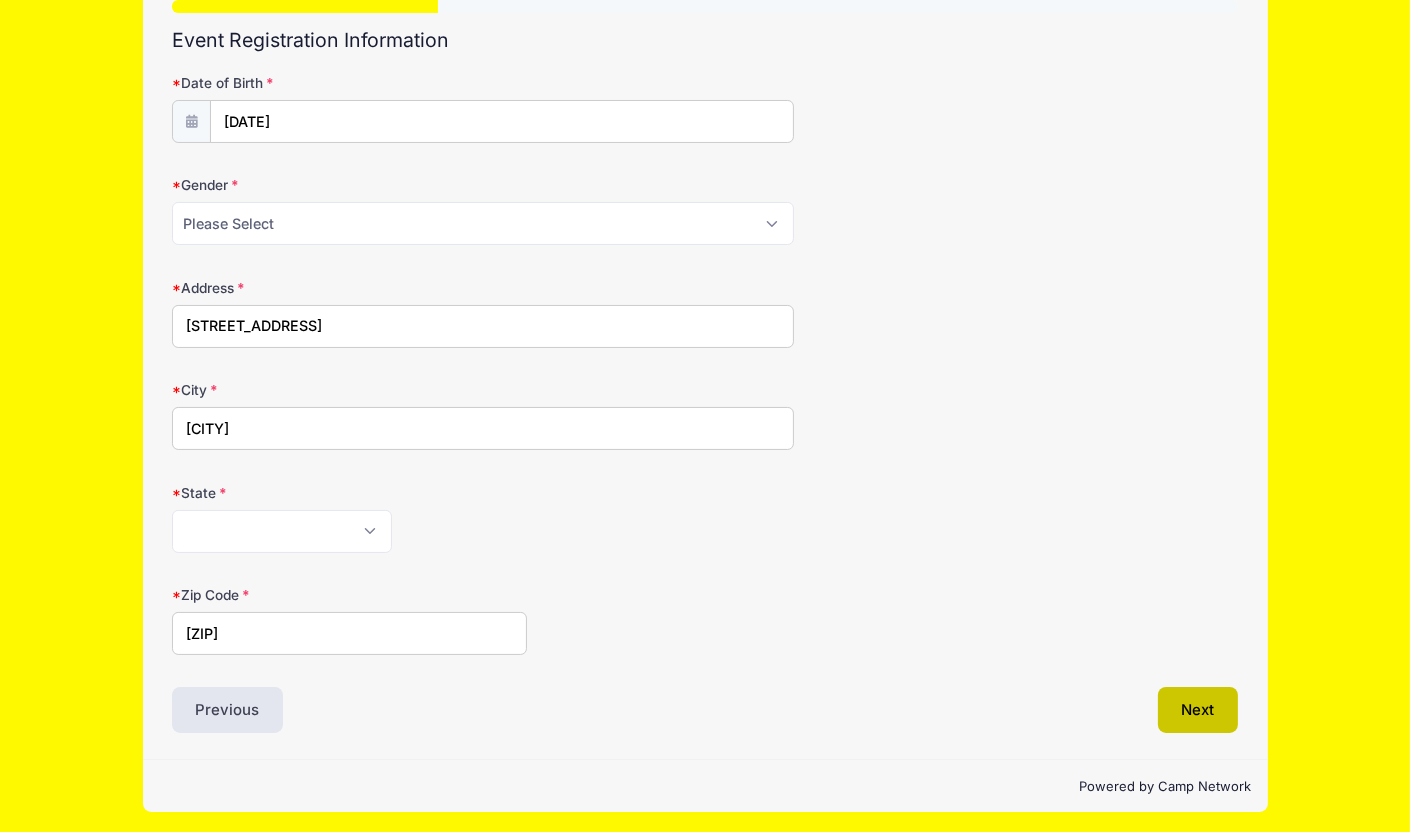click on "Next" at bounding box center (1198, 710) 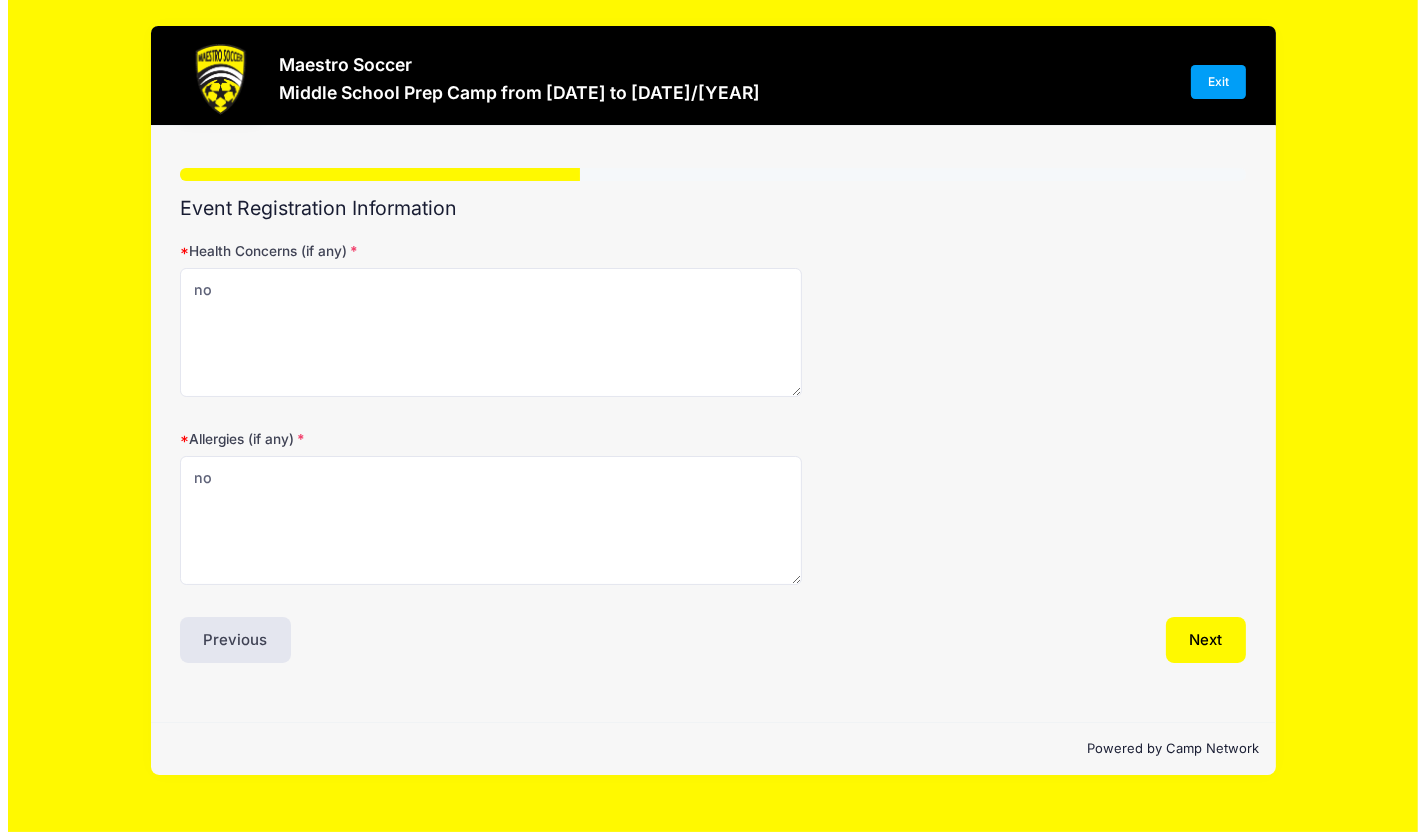 scroll, scrollTop: 0, scrollLeft: 0, axis: both 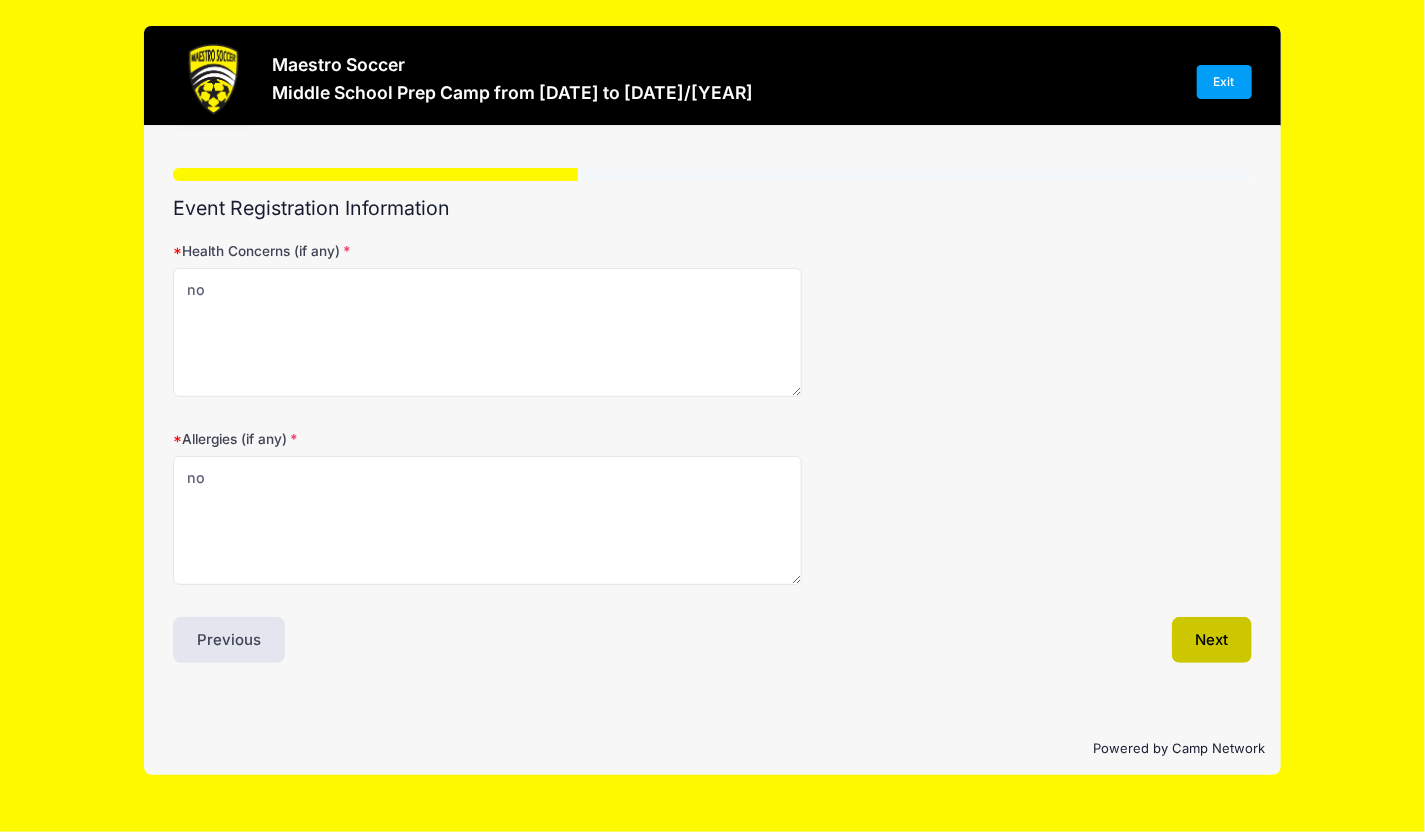 click on "Next" at bounding box center (1212, 640) 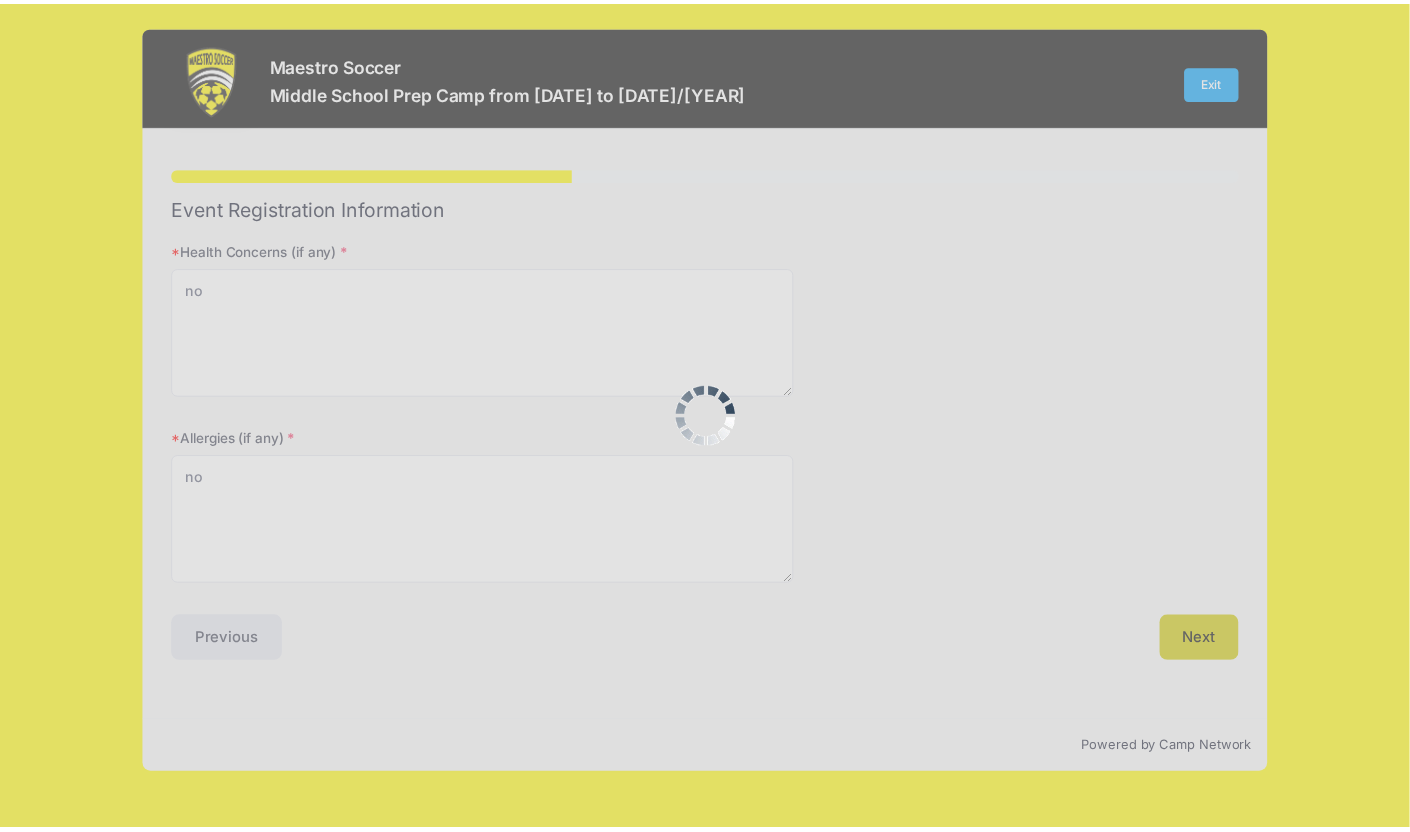 scroll, scrollTop: 0, scrollLeft: 0, axis: both 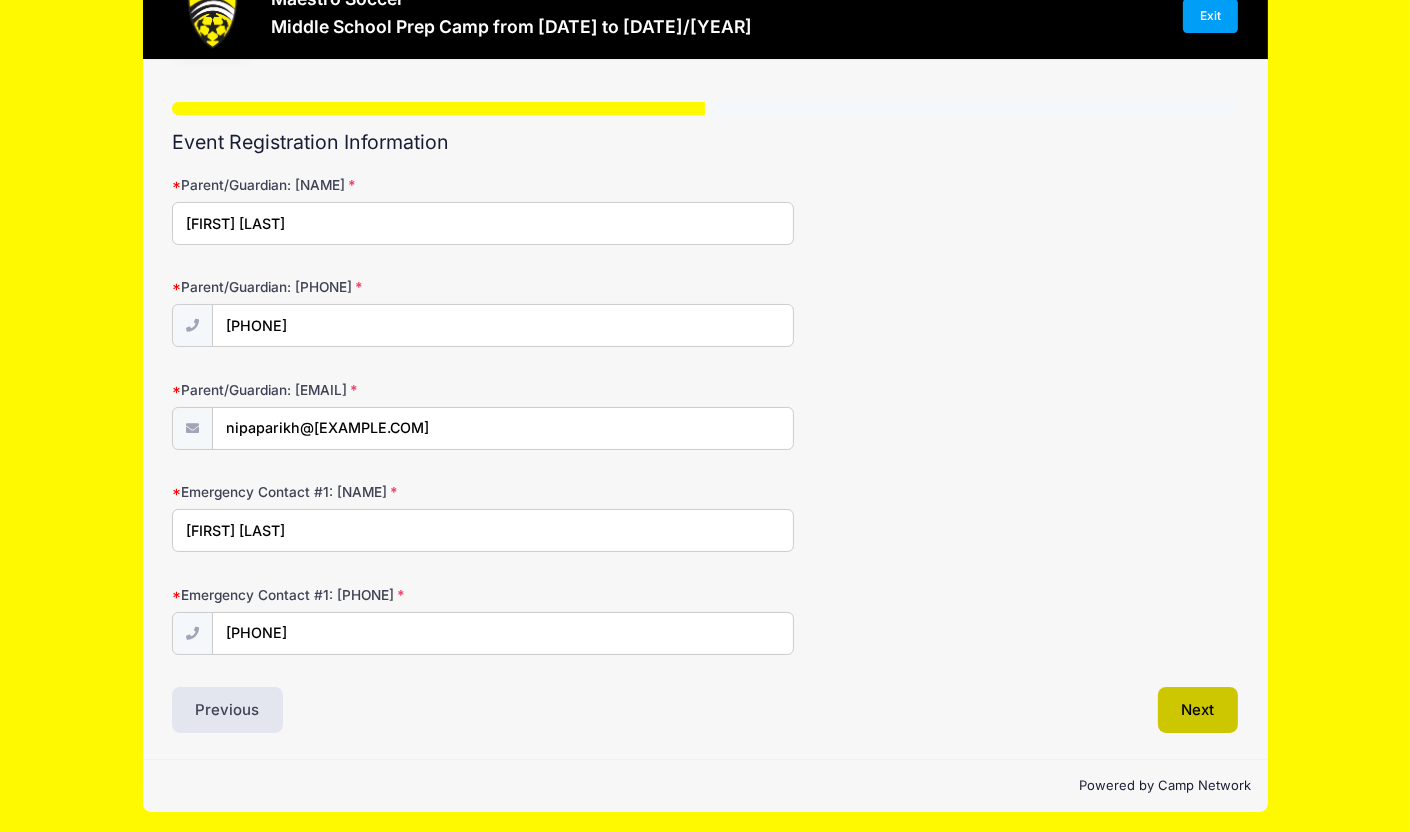 click on "Next" at bounding box center [1198, 710] 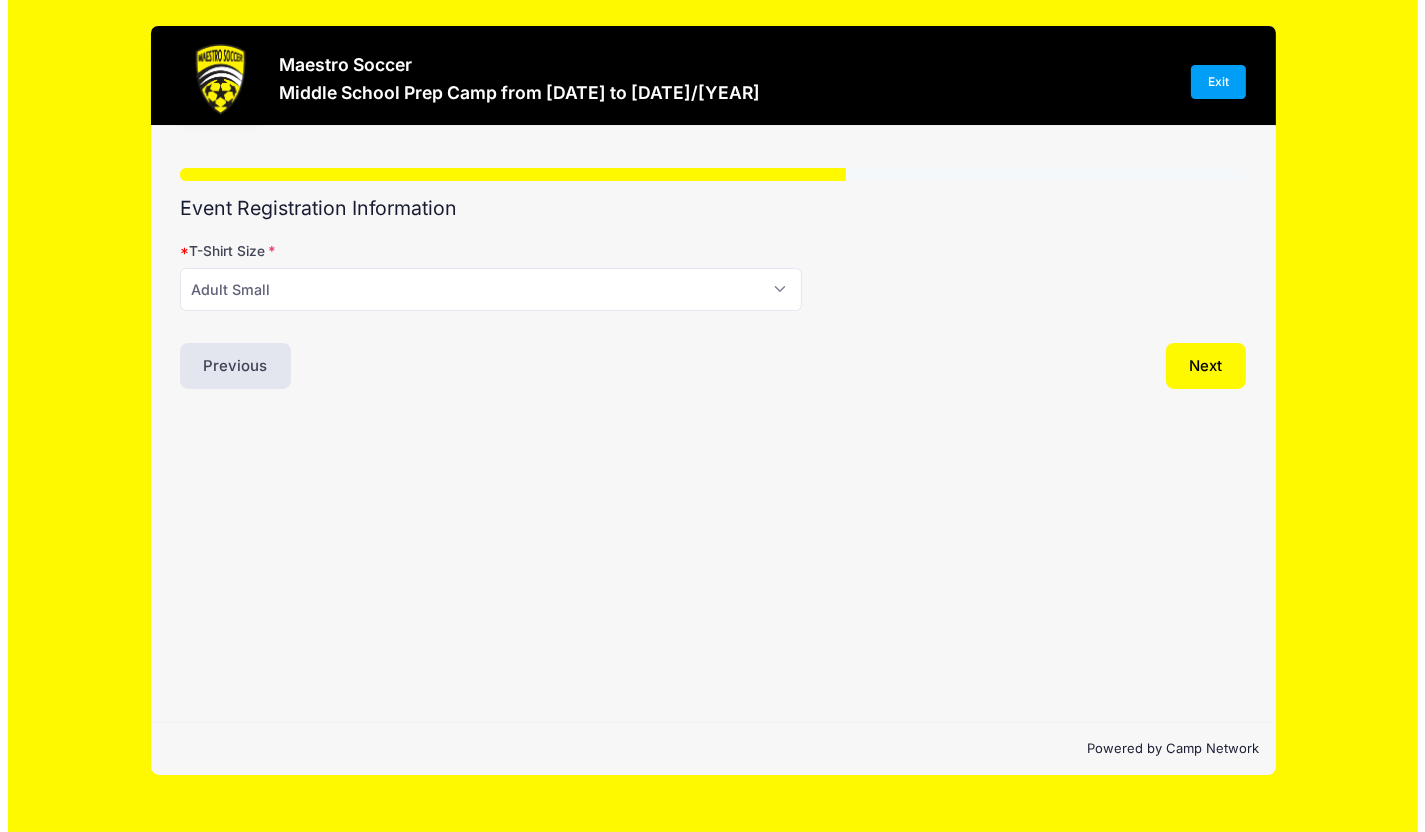 scroll, scrollTop: 0, scrollLeft: 0, axis: both 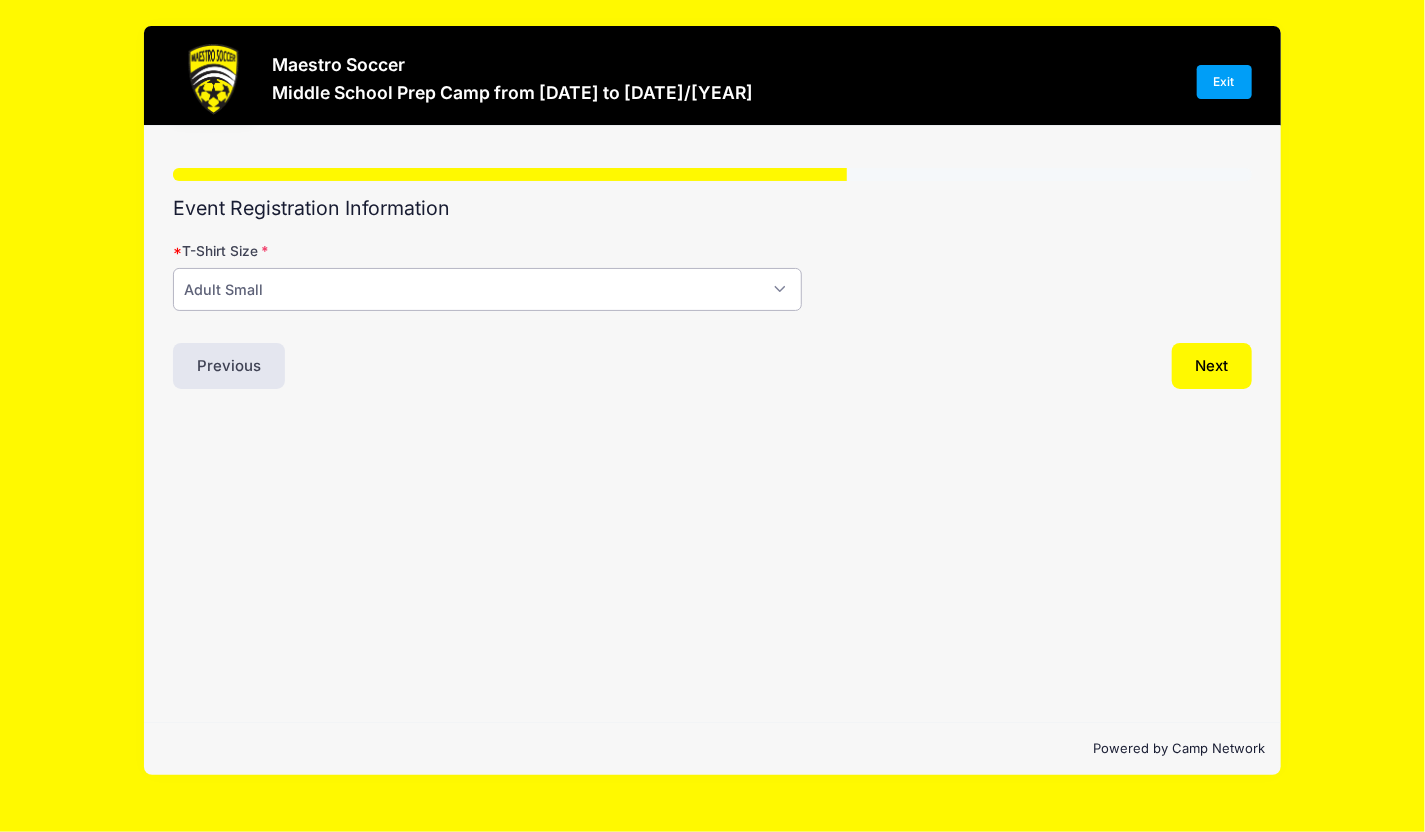 click on "Please Select Youth Small
Youth Medium
Youth Large
Adult Small
Adult Medium
Adult Large" at bounding box center [487, 289] 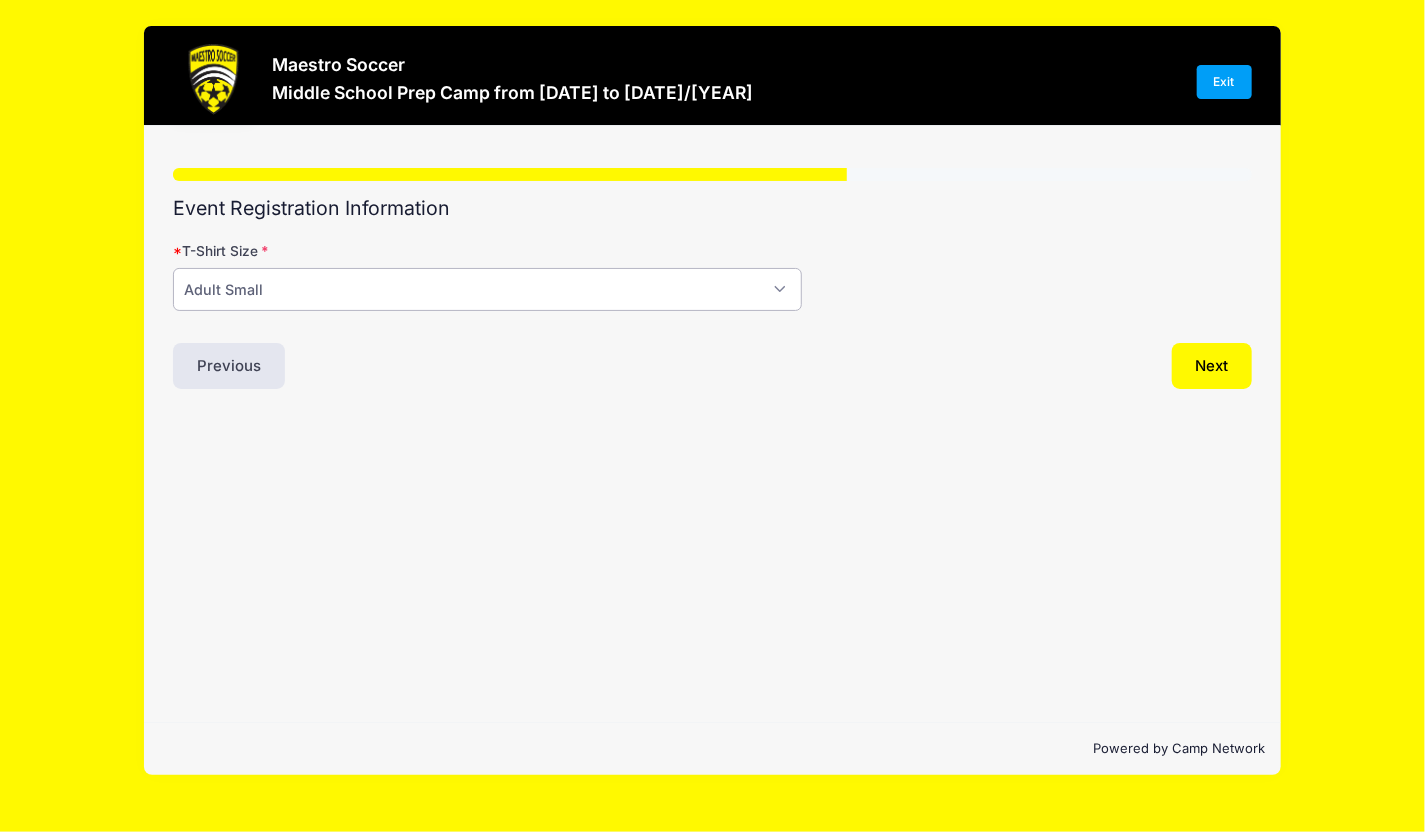 click on "Please Select Youth Small
Youth Medium
Youth Large
Adult Small
Adult Medium
Adult Large" at bounding box center (487, 289) 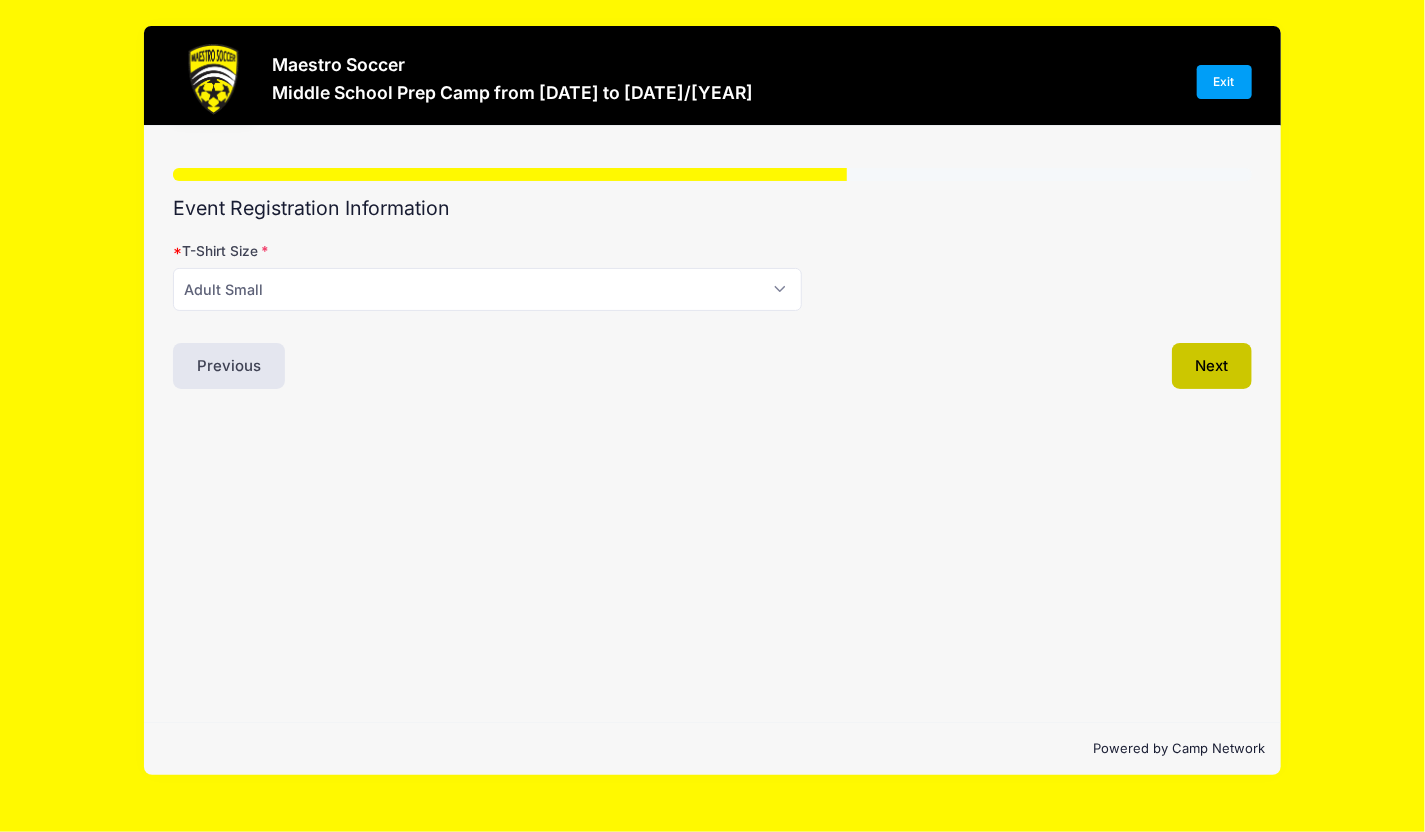 click on "Next" at bounding box center (1212, 366) 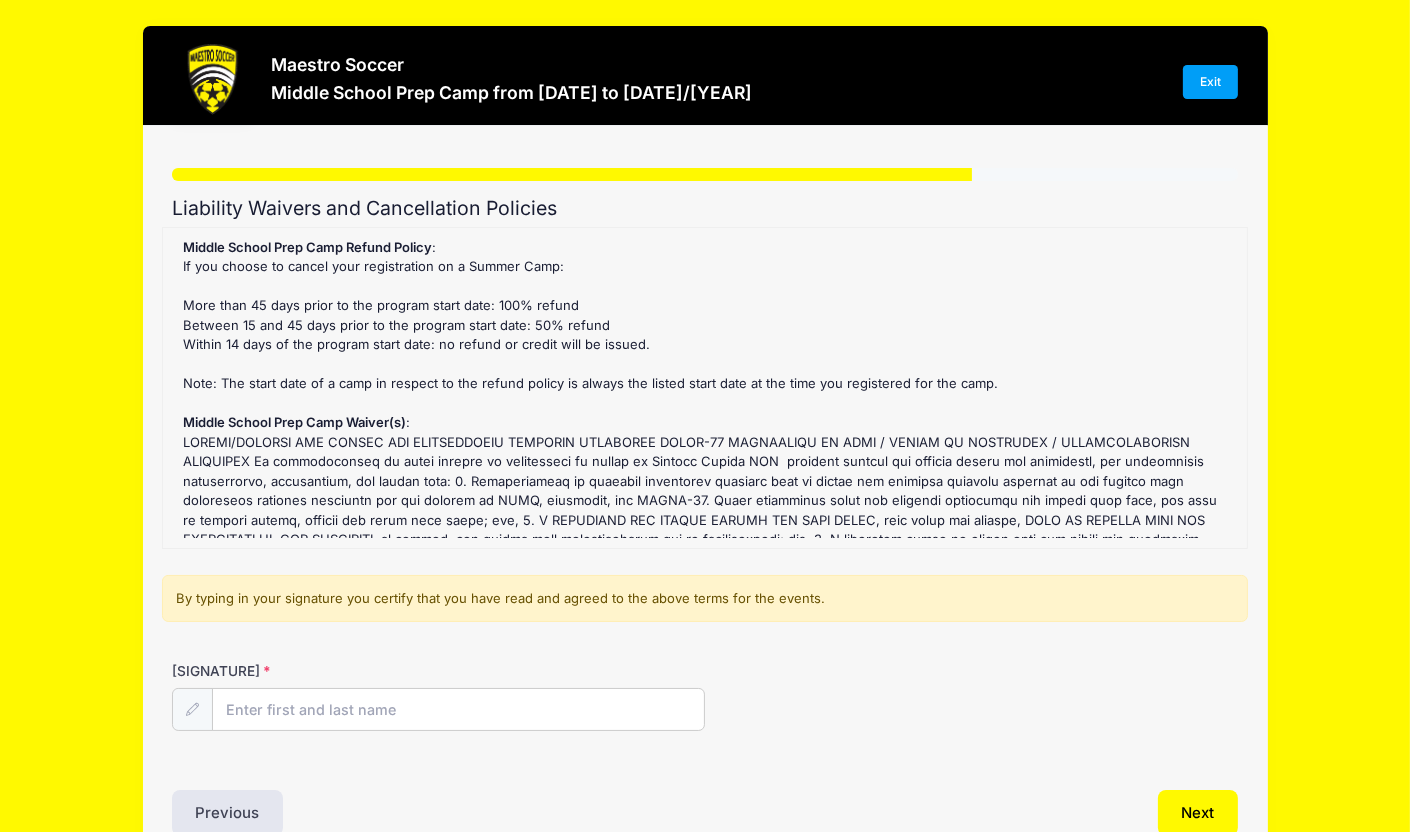scroll, scrollTop: 0, scrollLeft: 0, axis: both 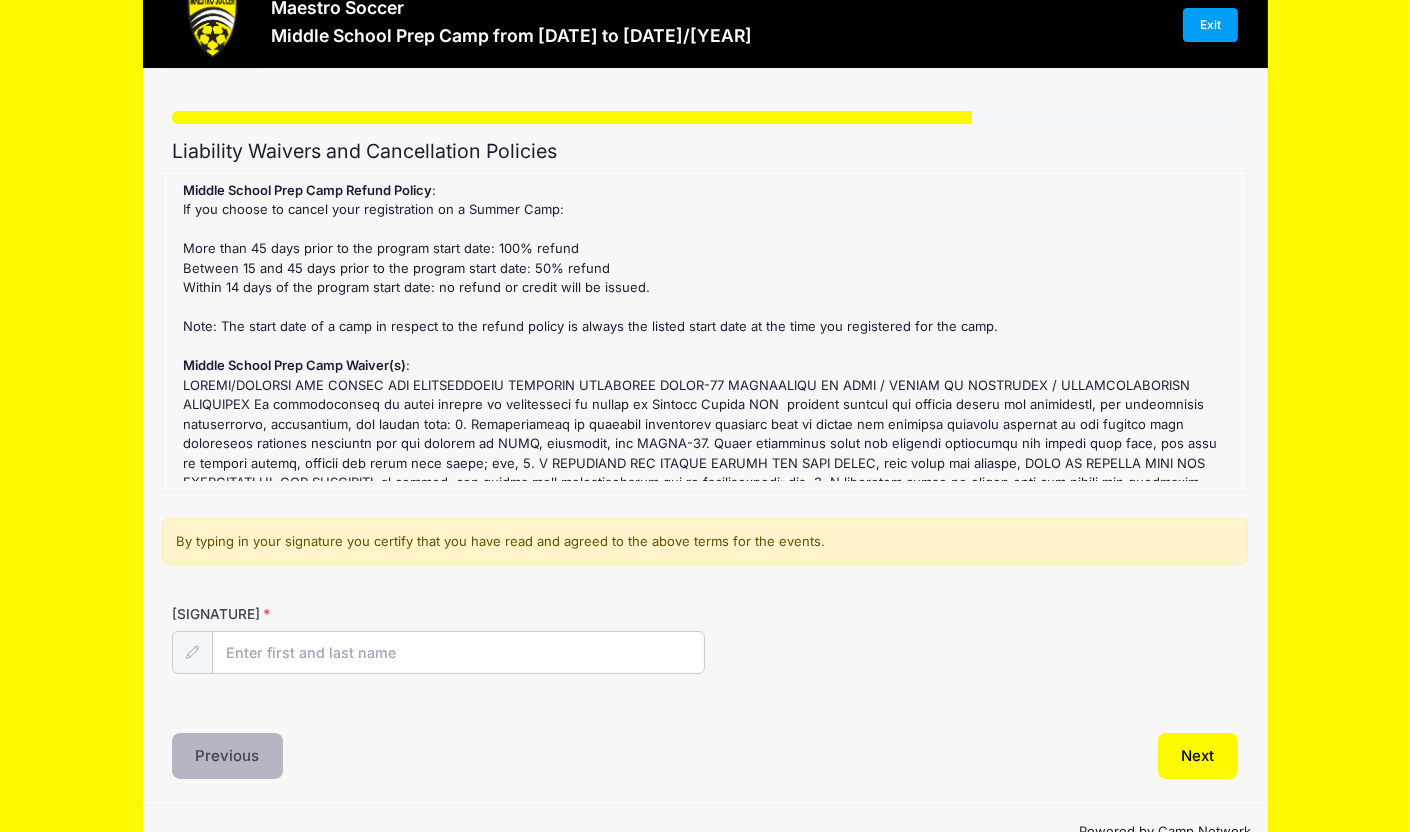 click on "Previous" at bounding box center (228, 756) 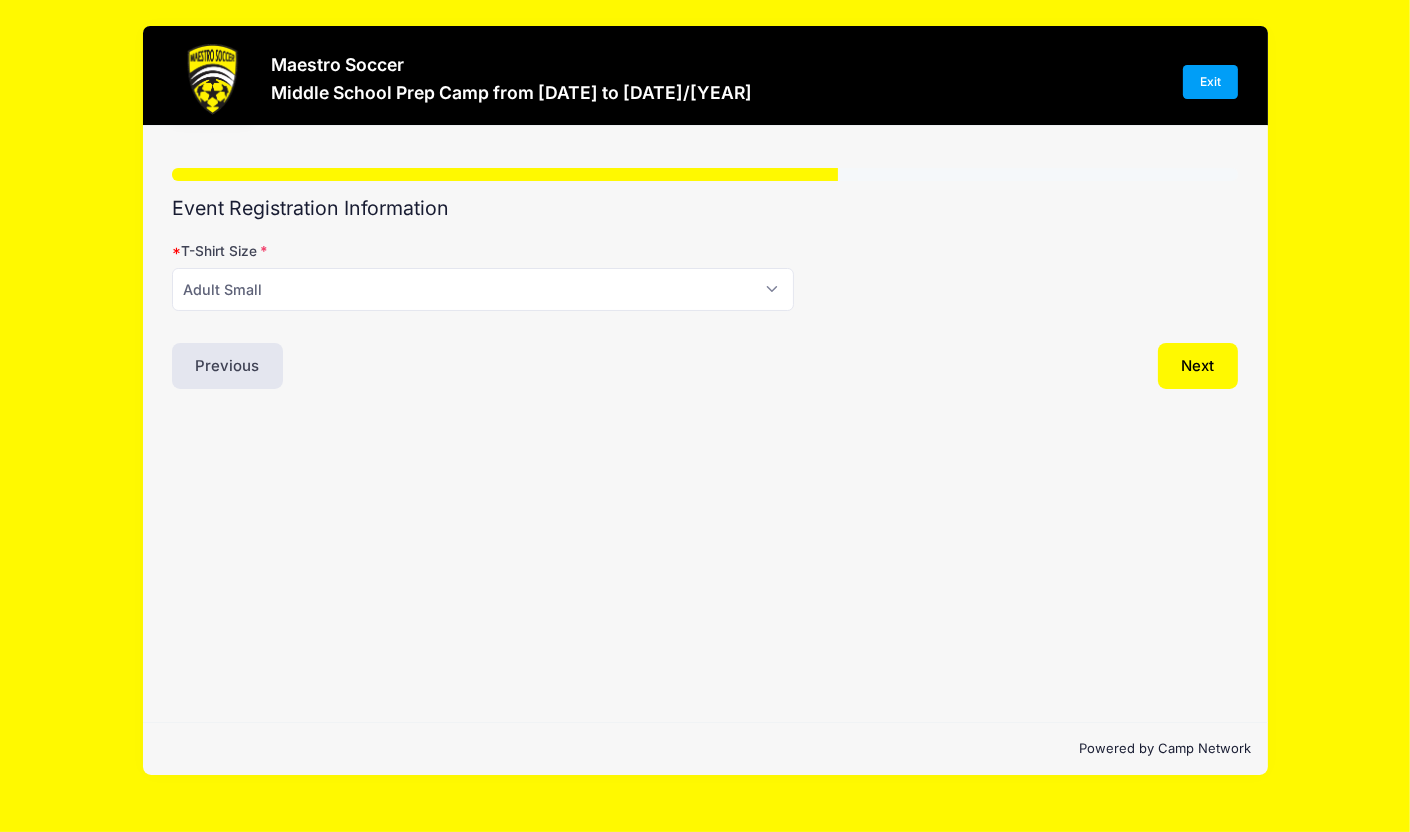 scroll, scrollTop: 0, scrollLeft: 0, axis: both 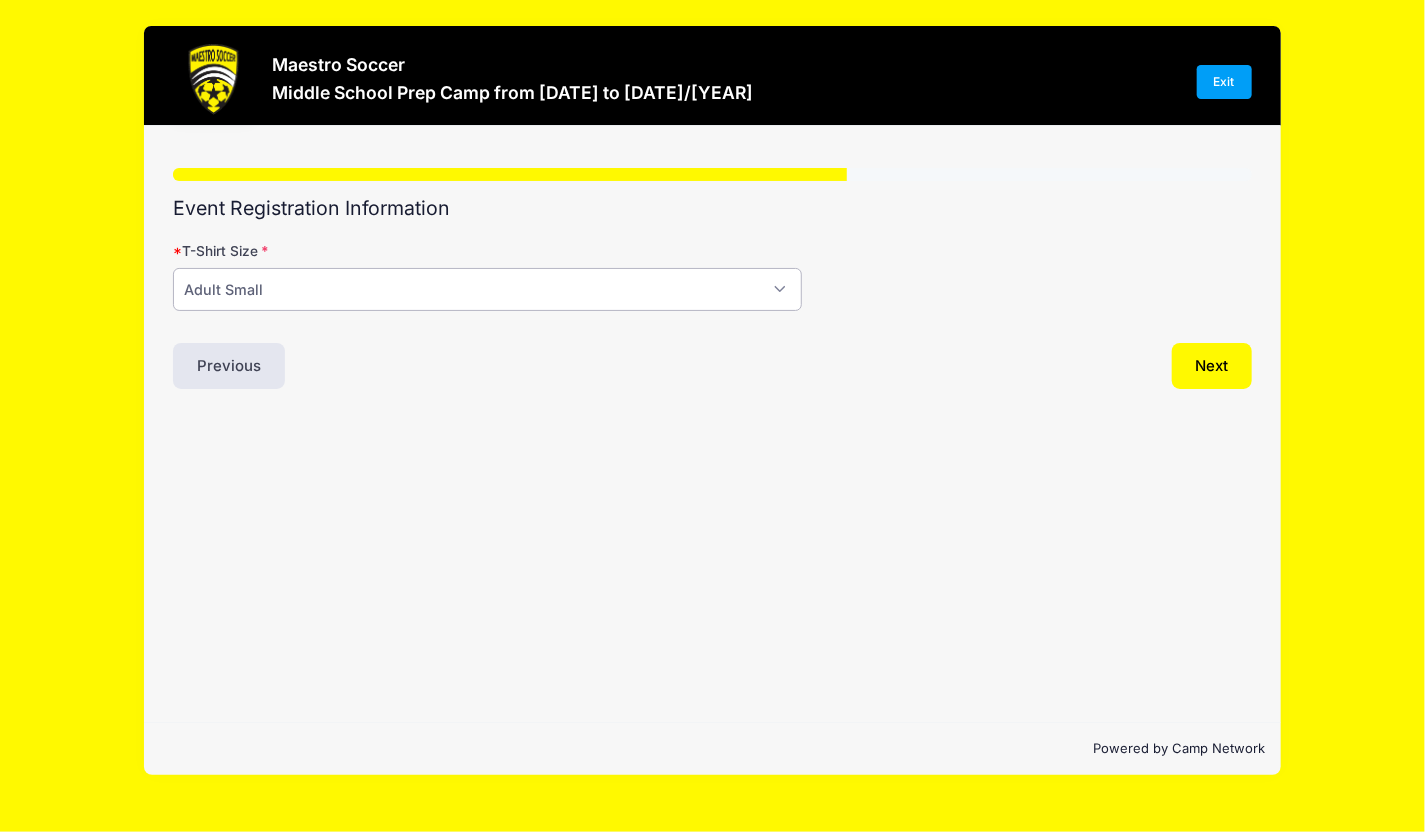click on "Please Select Youth Small
Youth Medium
Youth Large
Adult Small
Adult Medium
Adult Large" at bounding box center [487, 289] 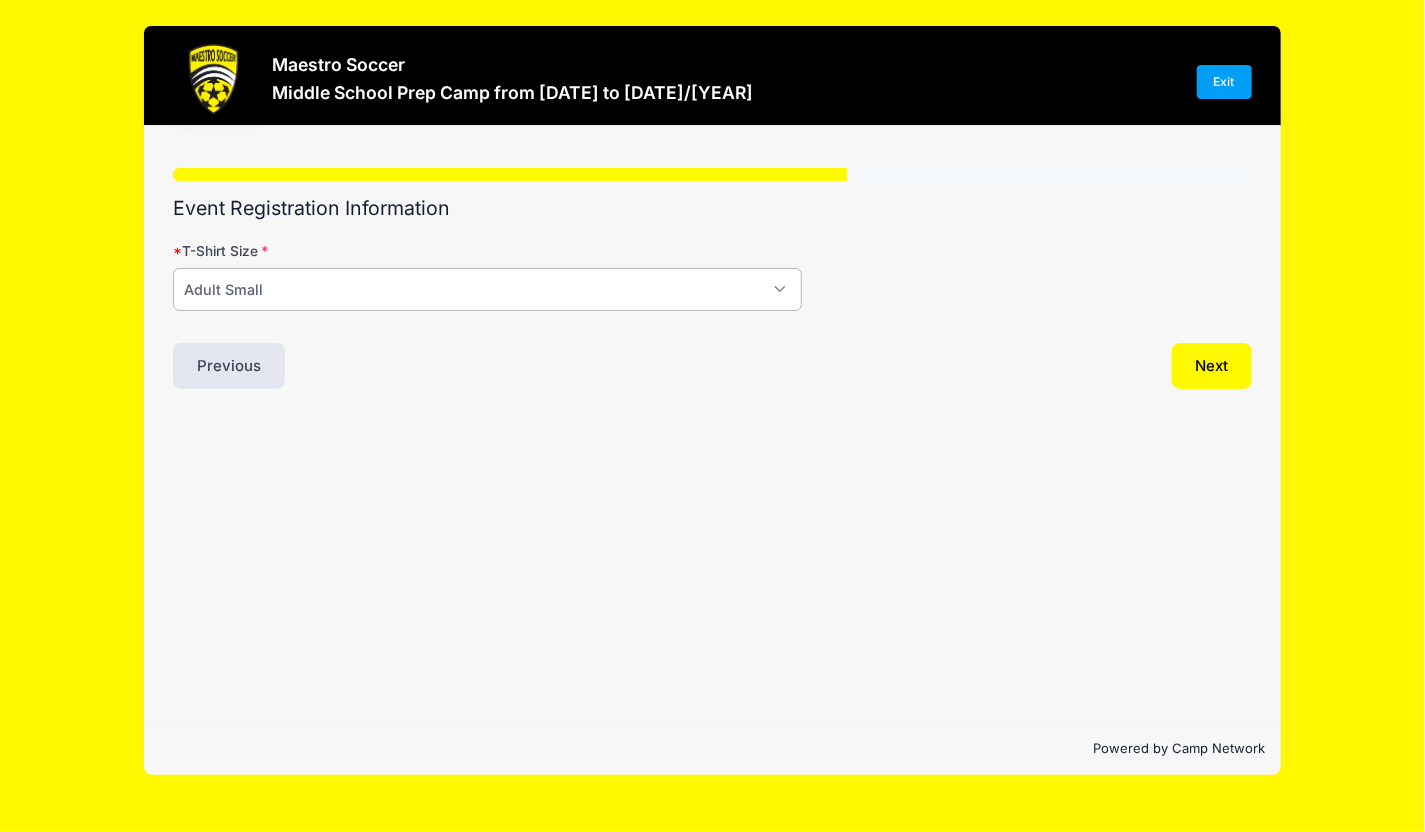 select on "Youth Large" 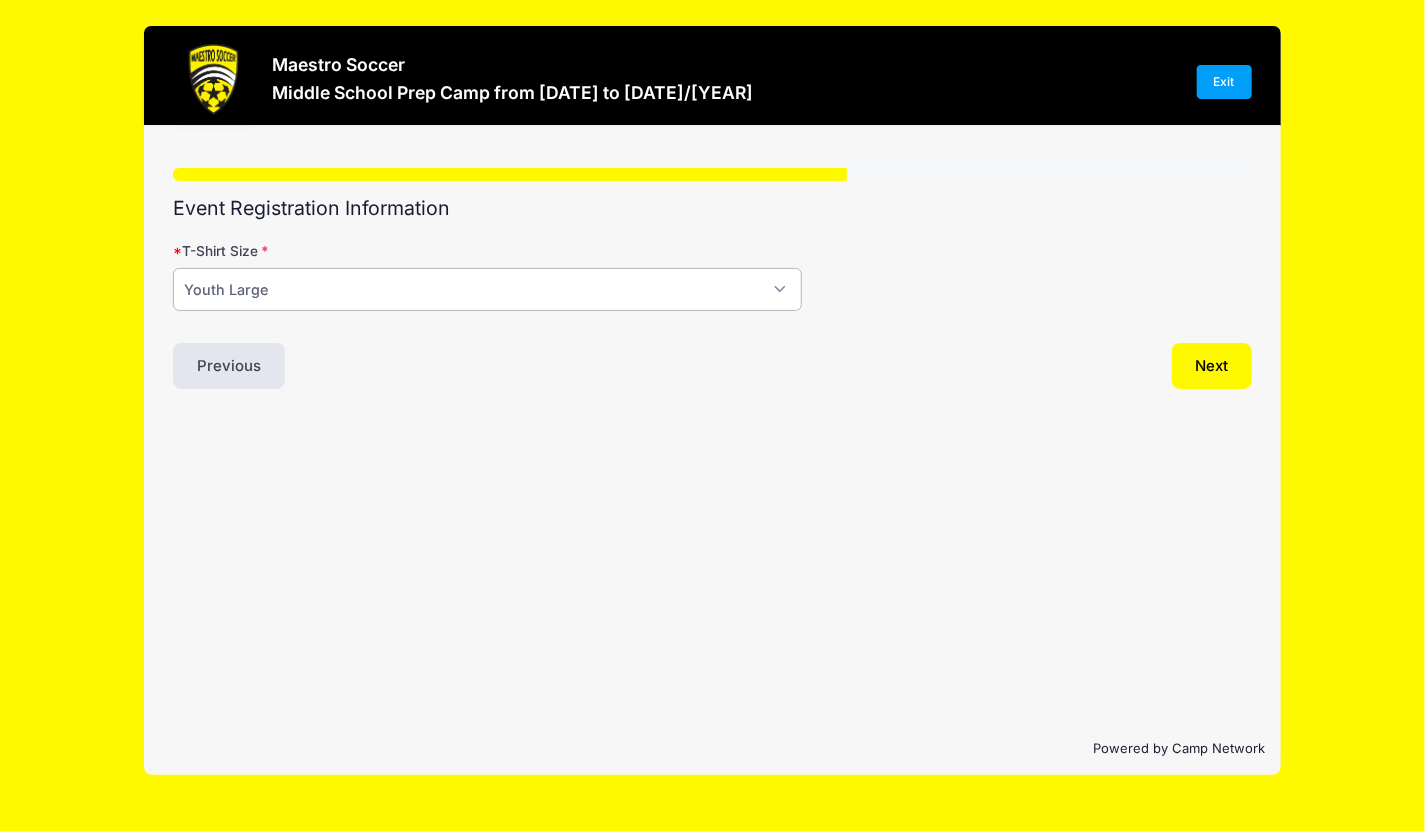 click on "Please Select Youth Small
Youth Medium
Youth Large
Adult Small
Adult Medium
Adult Large" at bounding box center [487, 289] 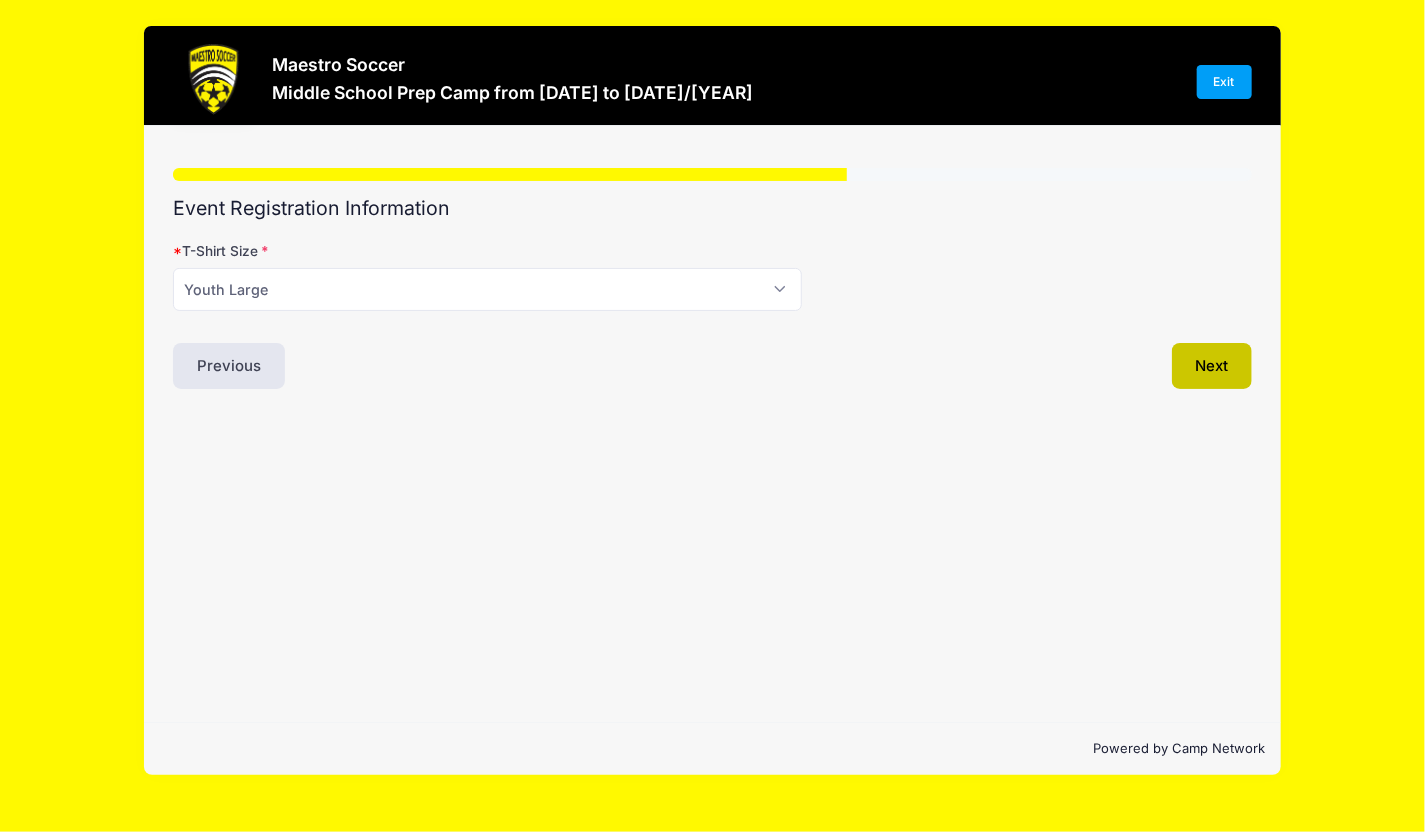 click on "Next" at bounding box center [1212, 366] 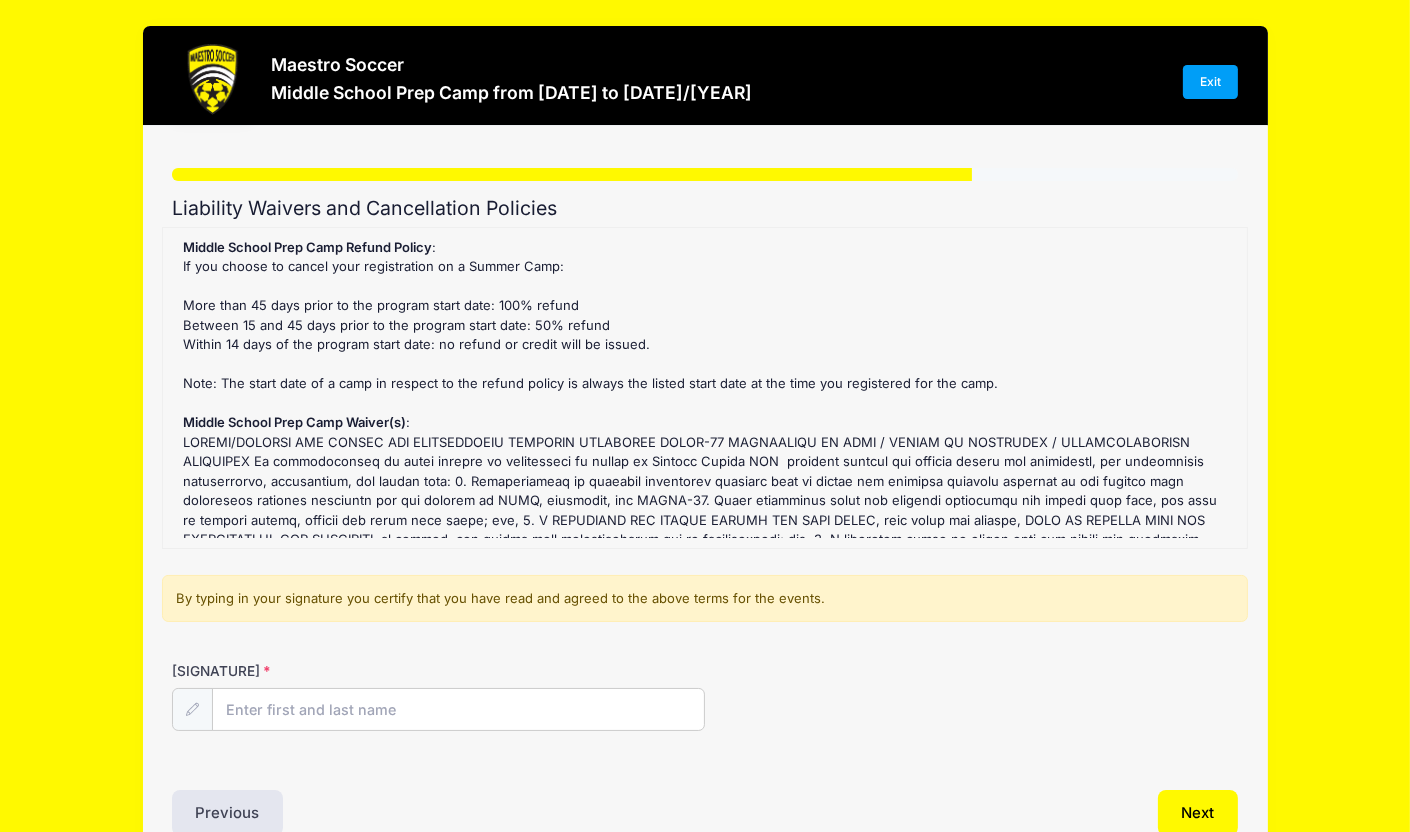 scroll, scrollTop: 0, scrollLeft: 0, axis: both 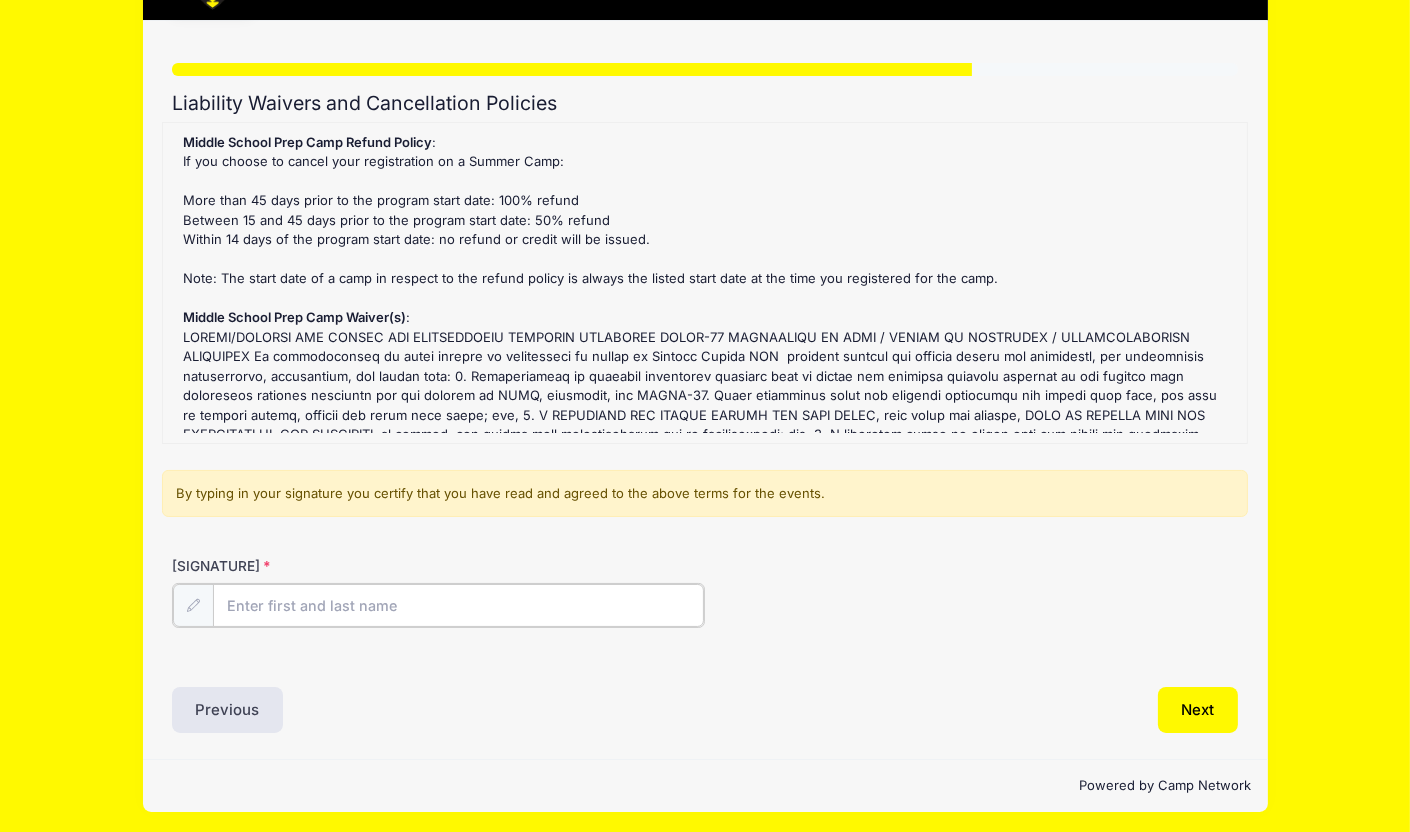 click on "[SIGNATURE]" at bounding box center [458, 605] 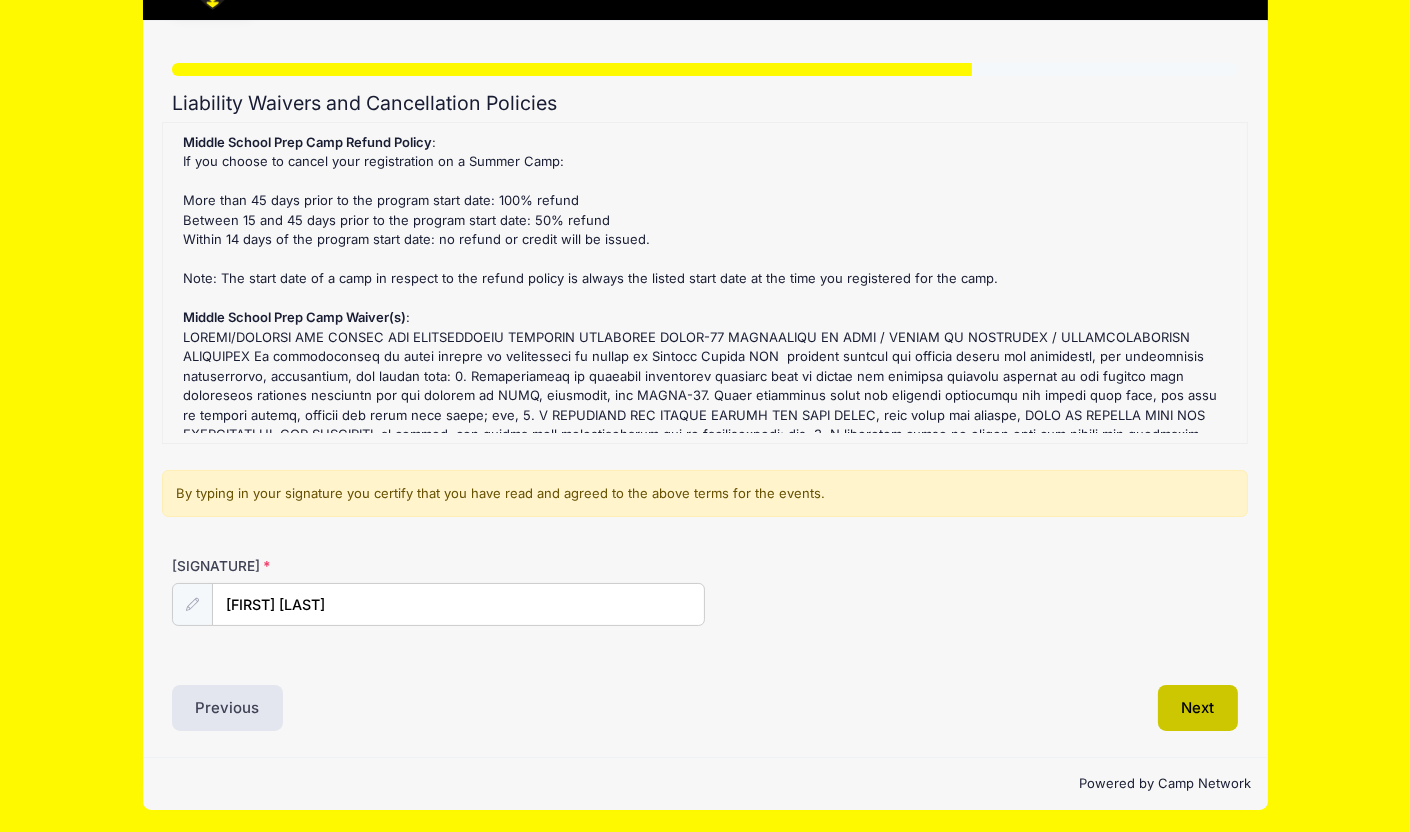click on "Next" at bounding box center [1198, 708] 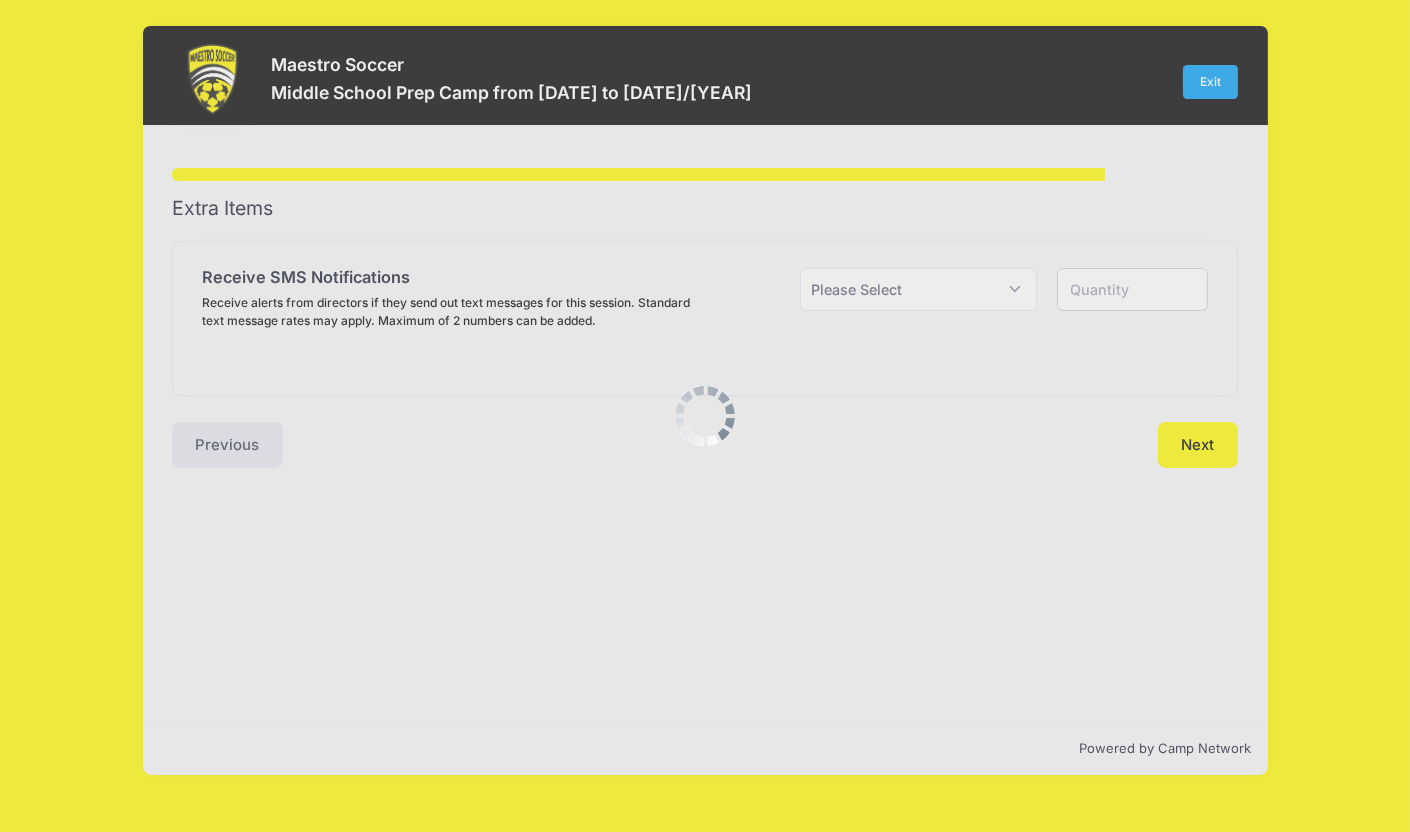 scroll, scrollTop: 0, scrollLeft: 0, axis: both 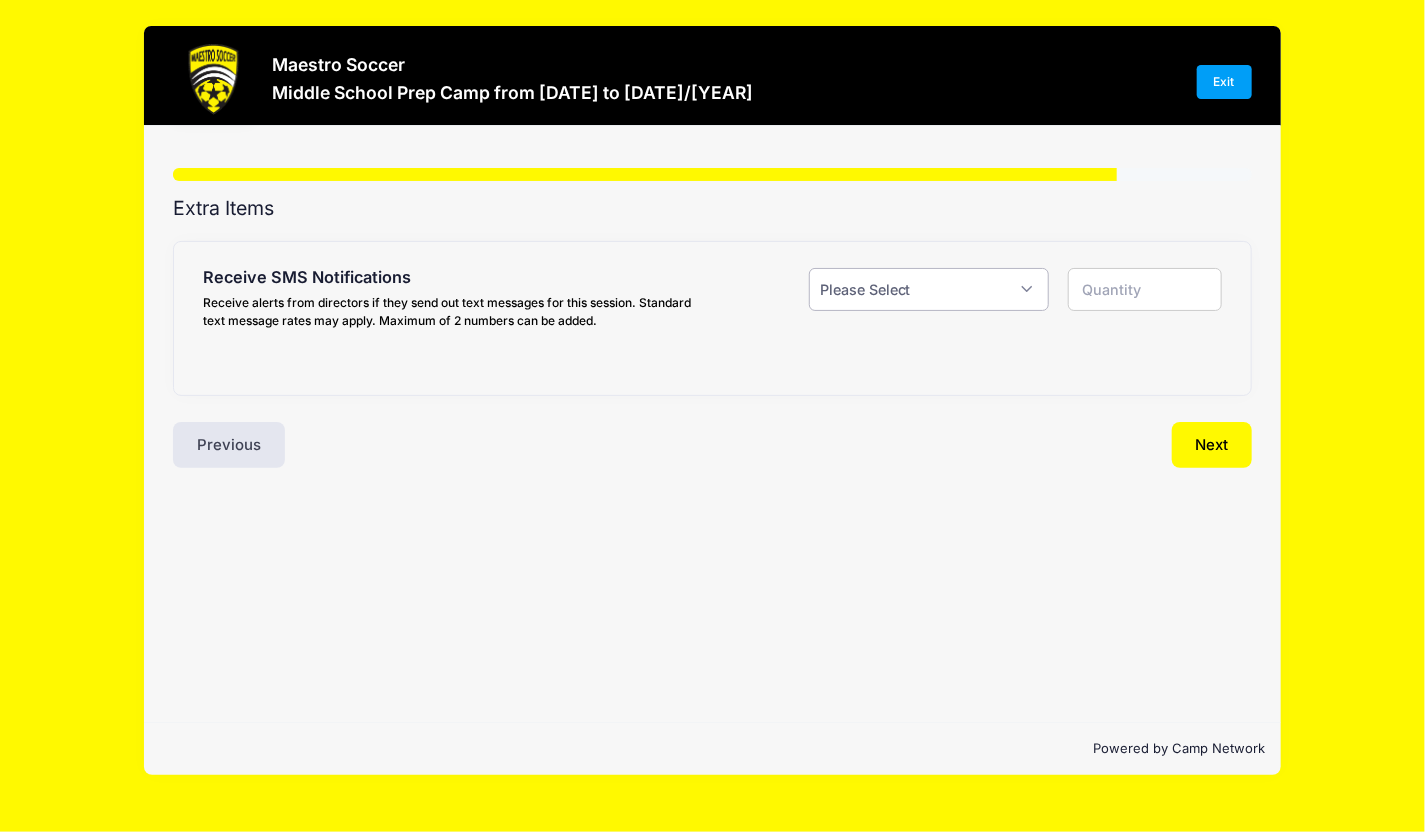 click on "Please Select Yes ($[PRICE])
No" at bounding box center [929, 289] 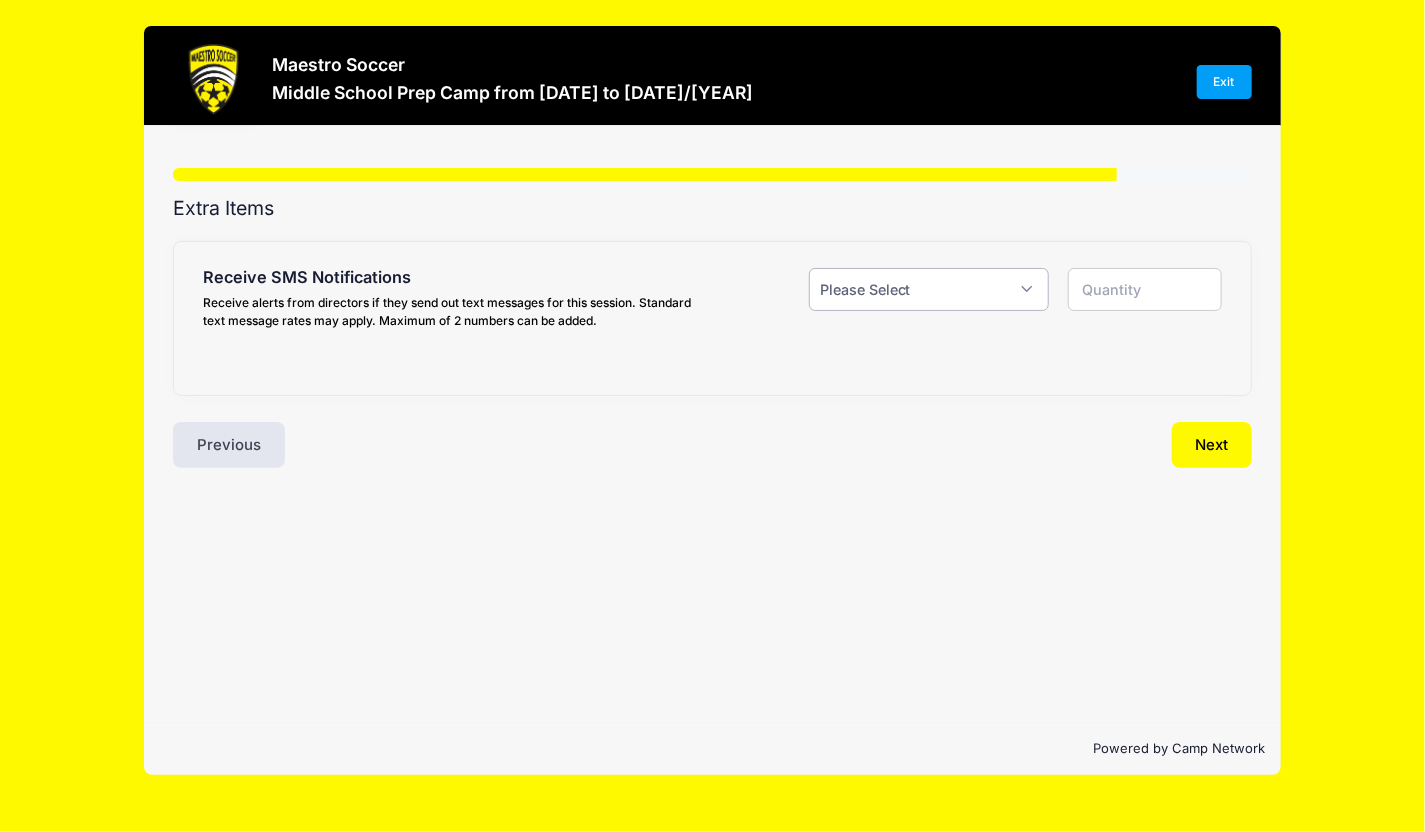 select on "1" 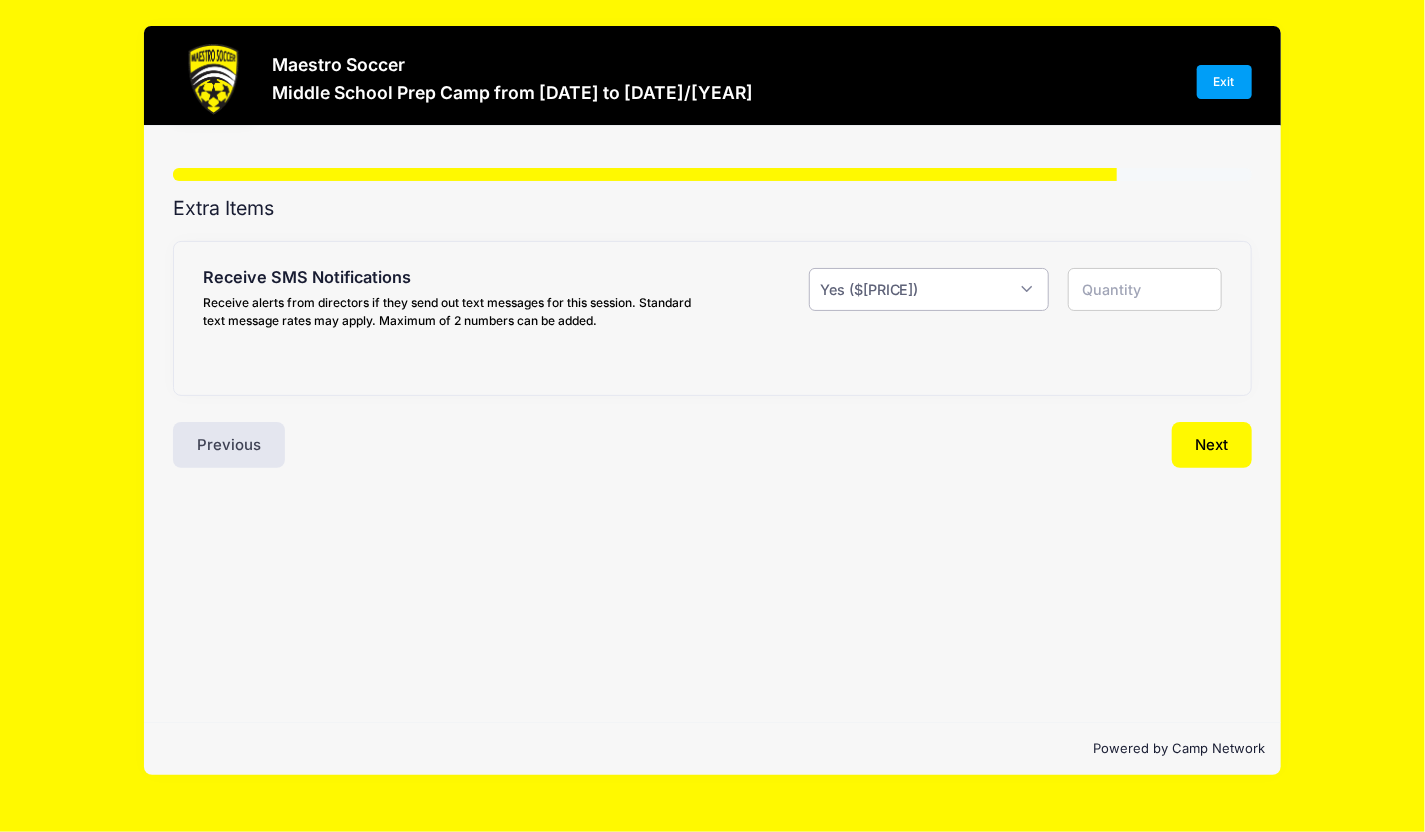 click on "Please Select Yes ($[PRICE])
No" at bounding box center [929, 289] 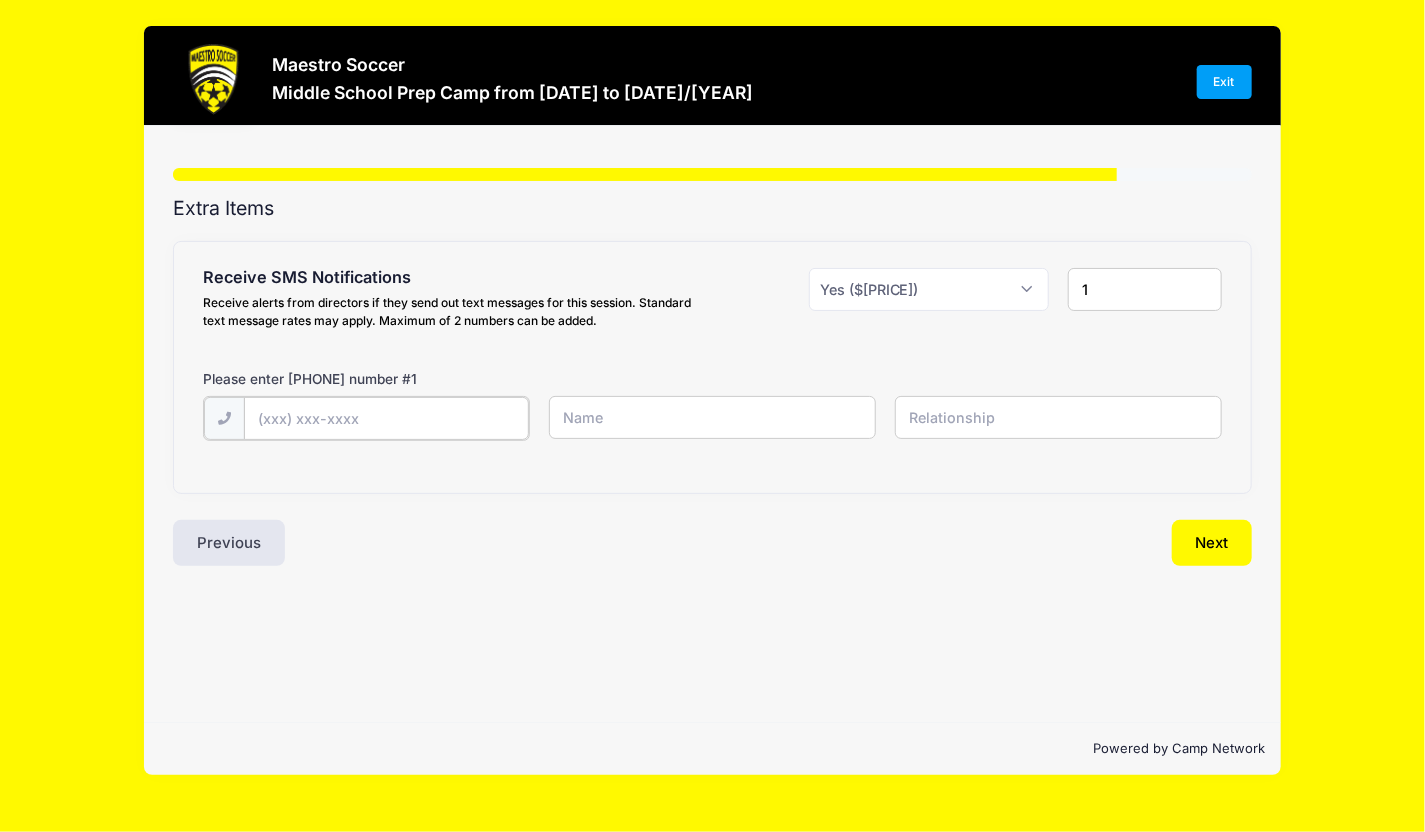 click at bounding box center [0, 0] 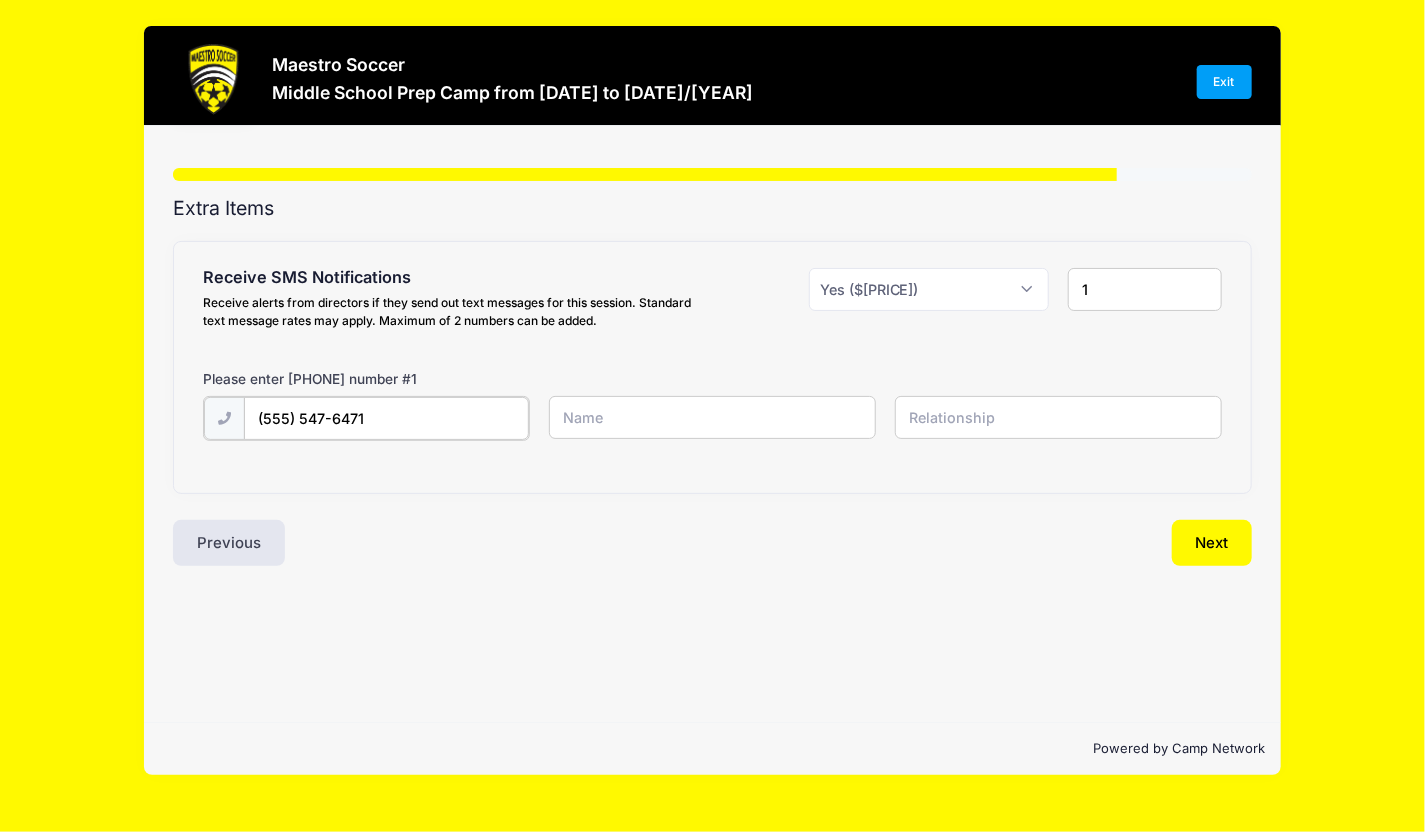 type on "(555) 547-6471" 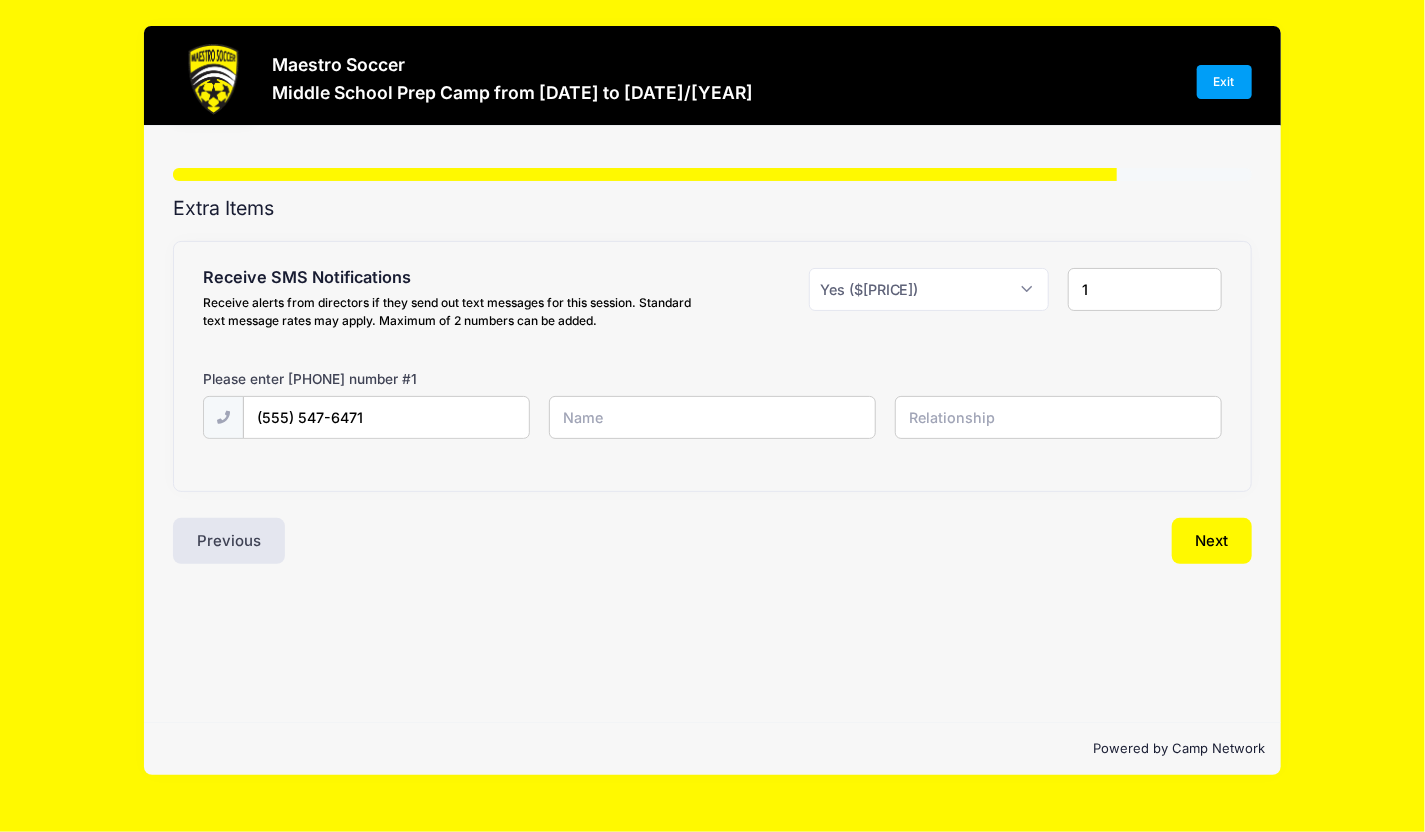 click at bounding box center (0, 0) 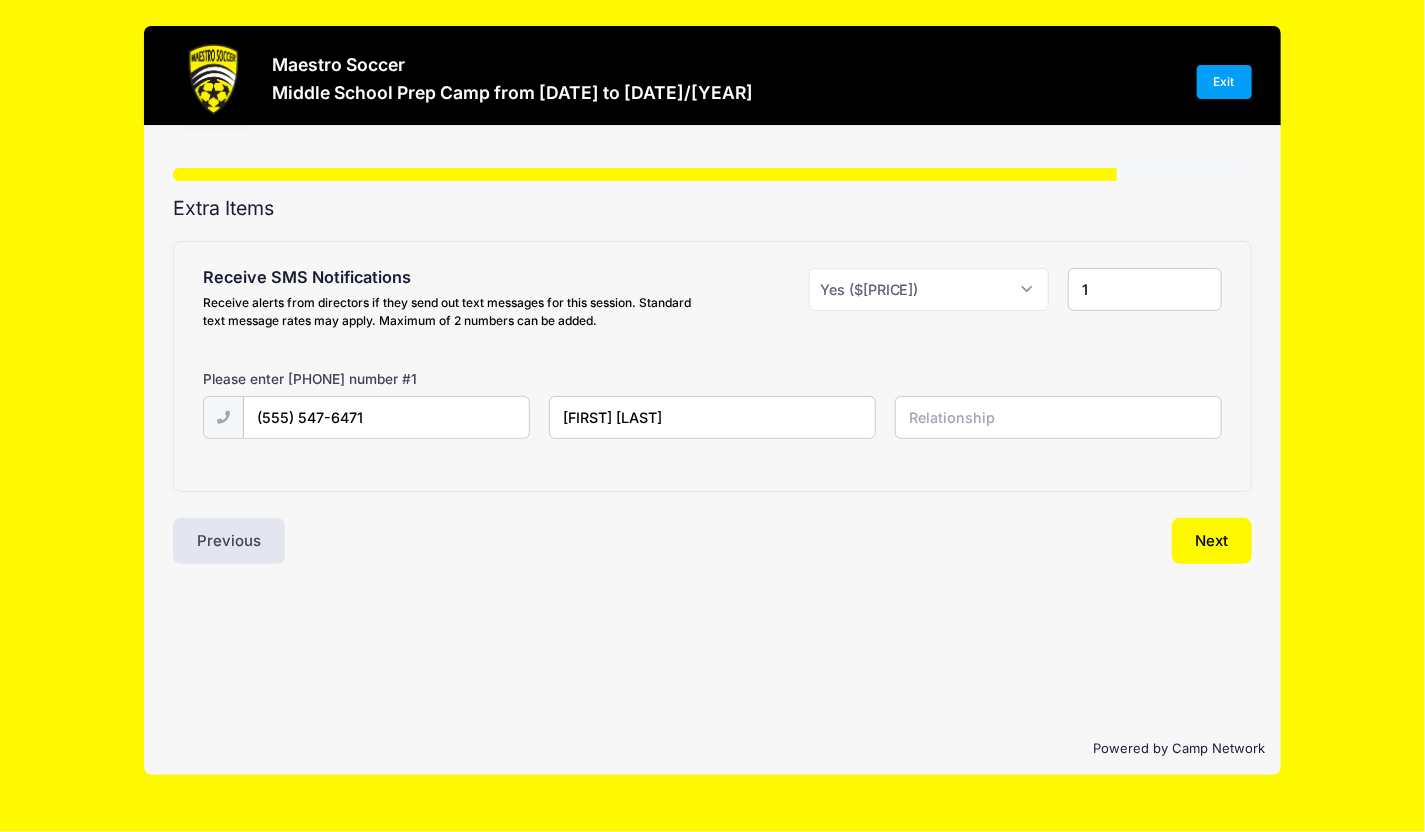 type on "[FIRST] [LAST]" 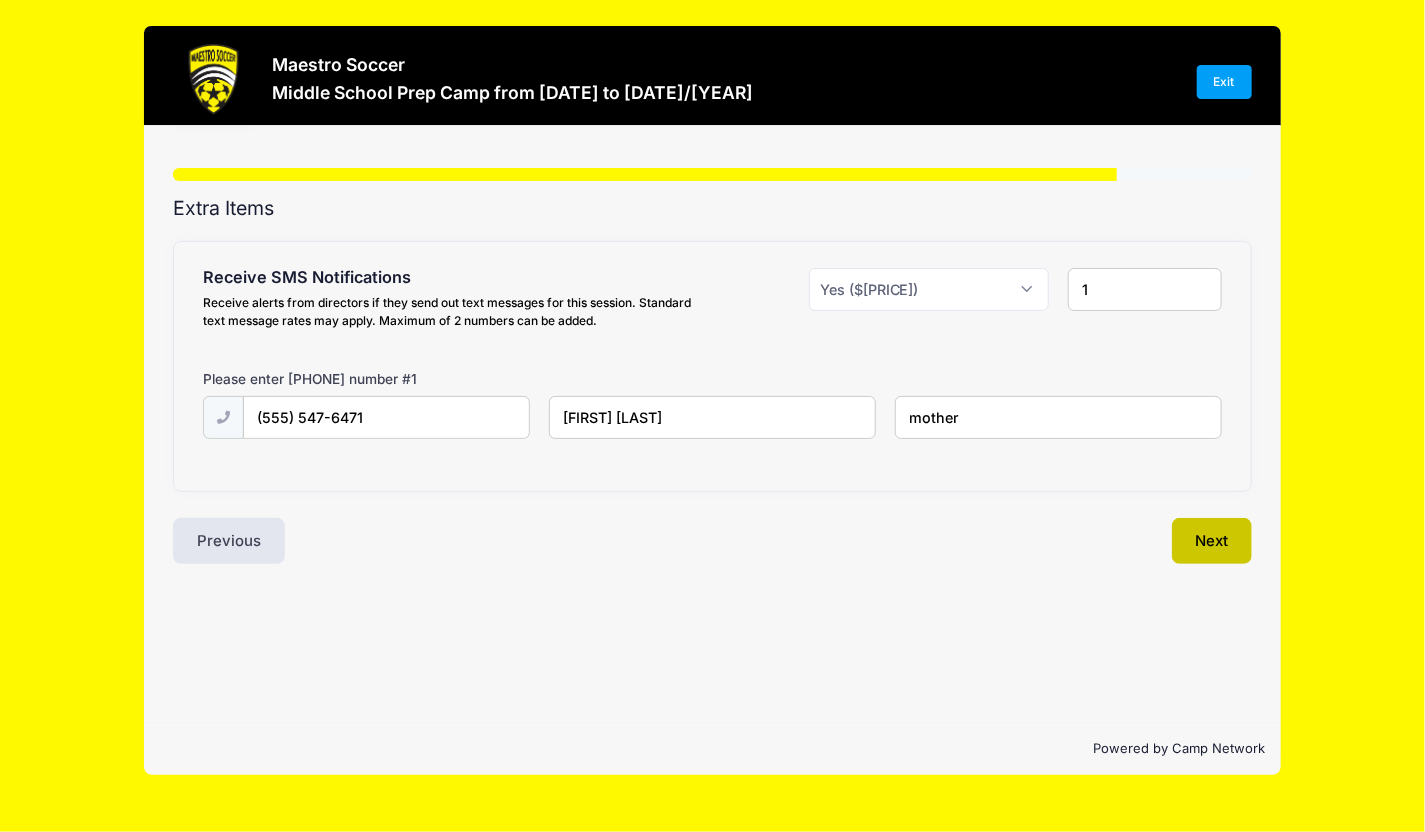 type on "mother" 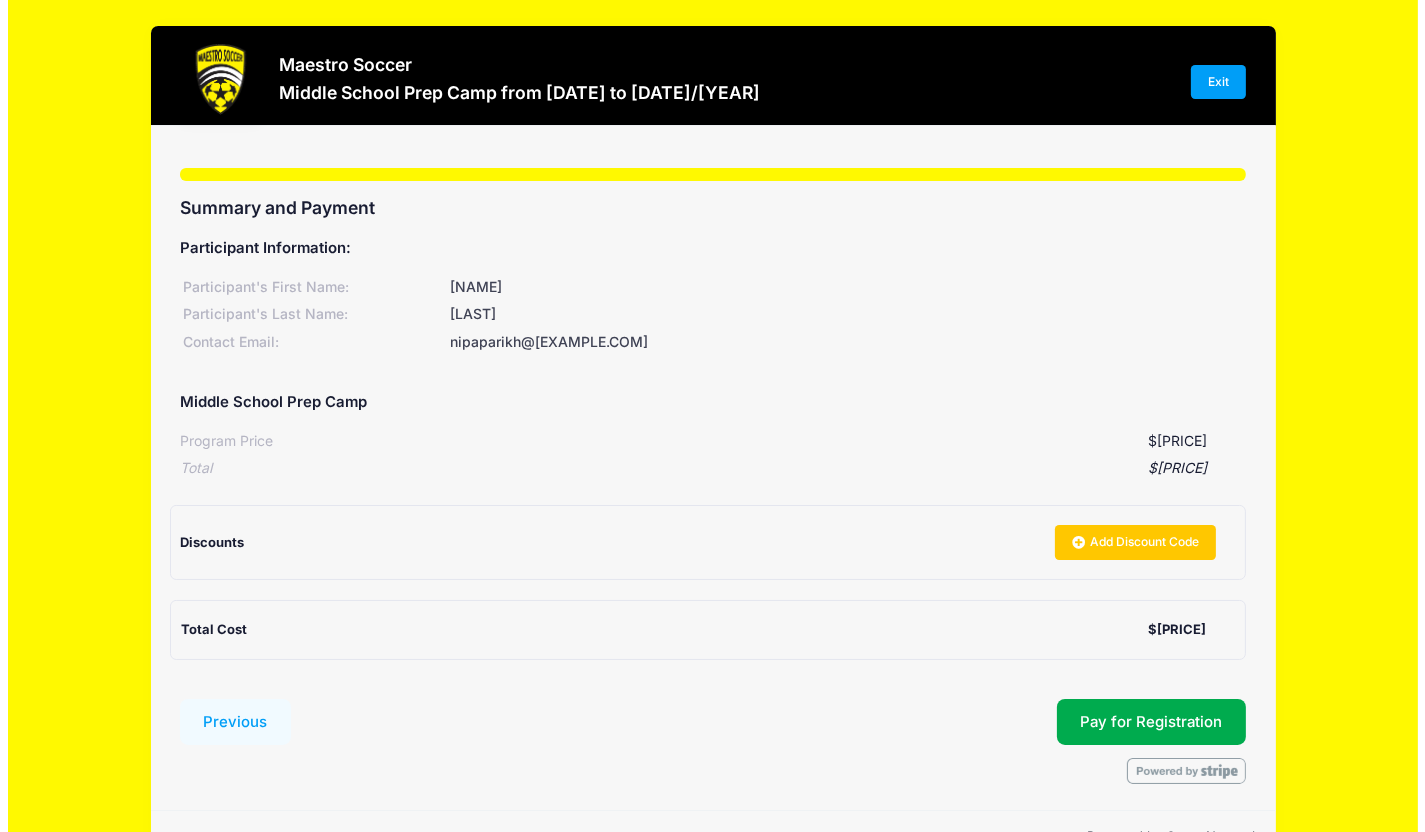 scroll, scrollTop: 53, scrollLeft: 0, axis: vertical 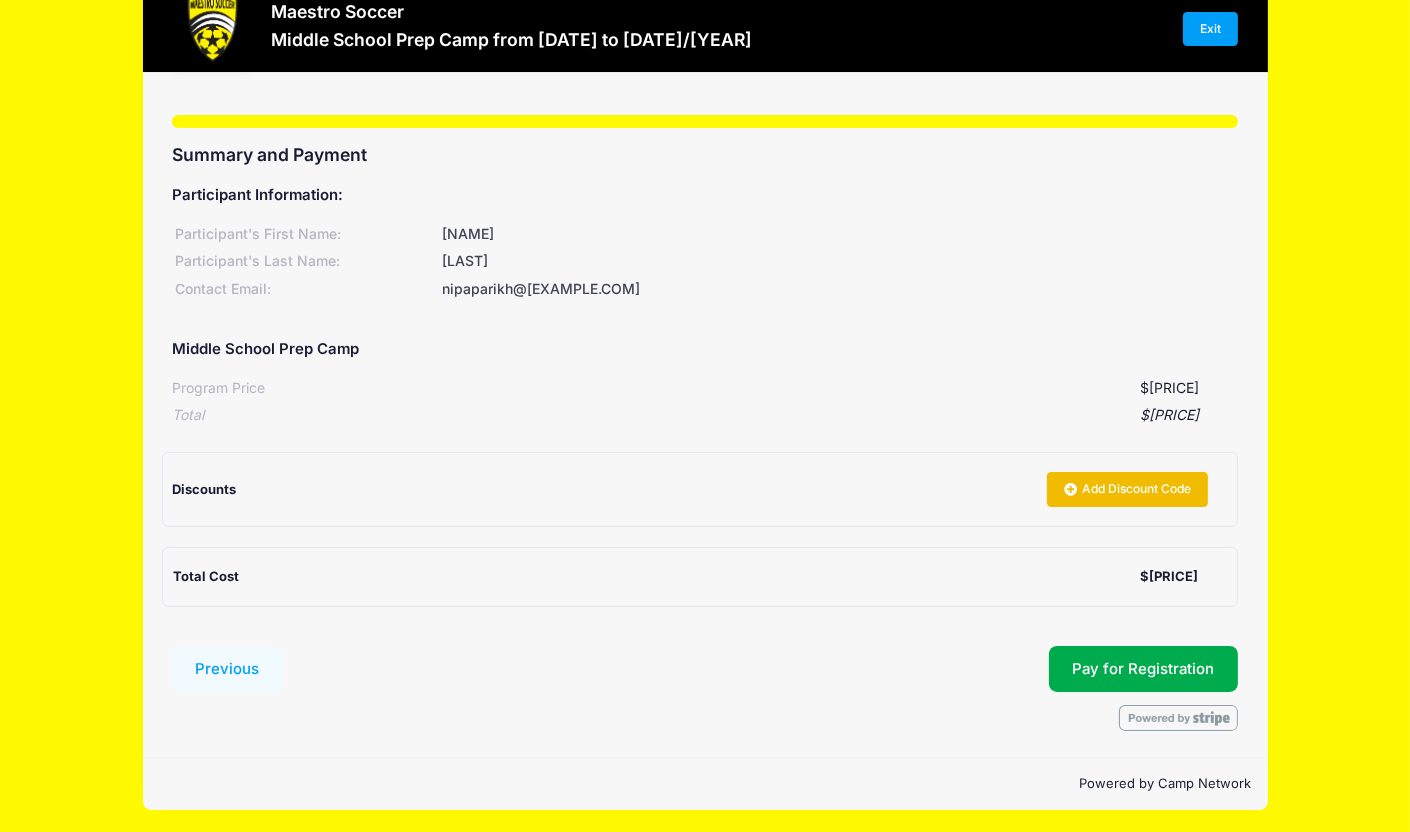 click on "Add Discount Code" at bounding box center [1127, 489] 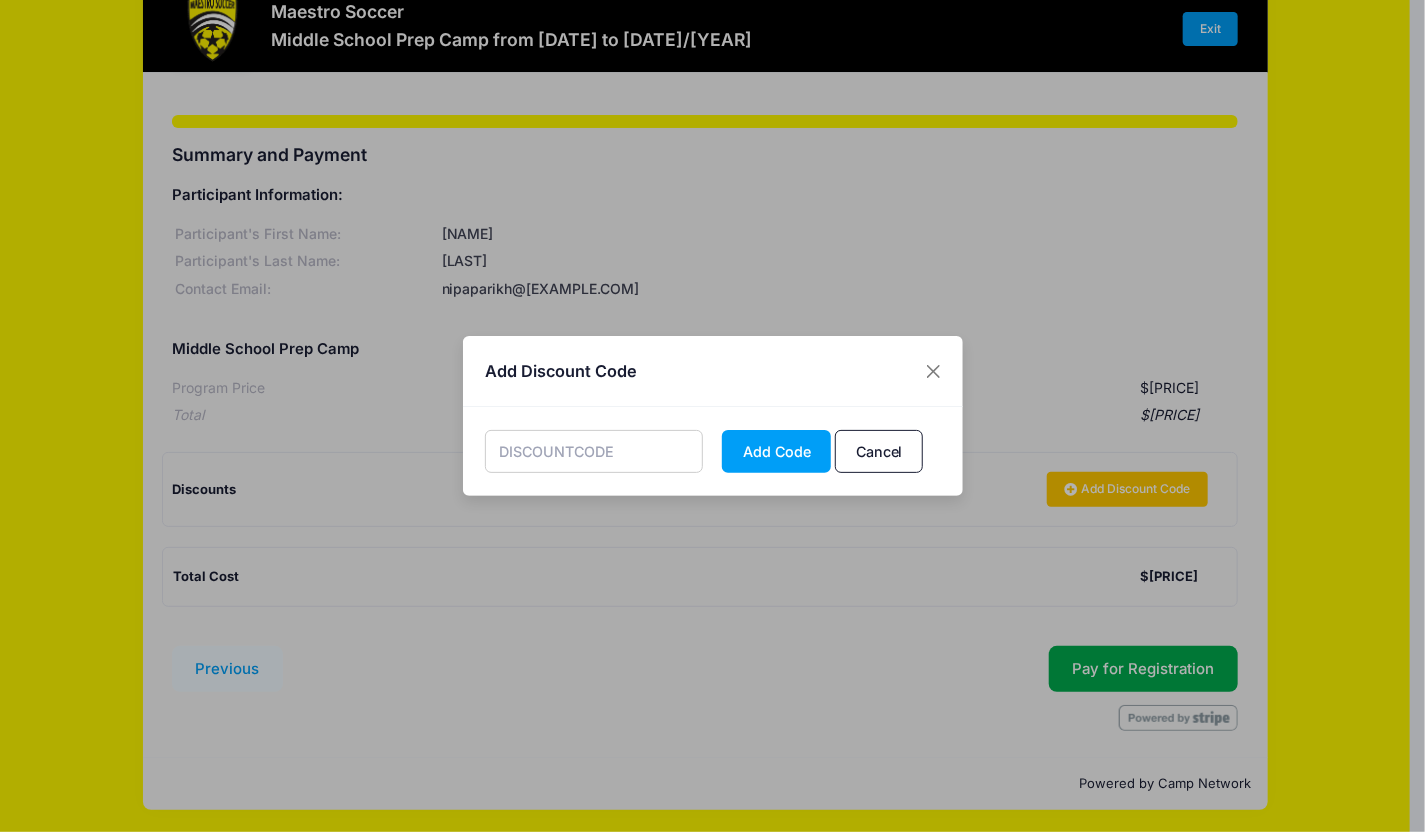 click at bounding box center (594, 451) 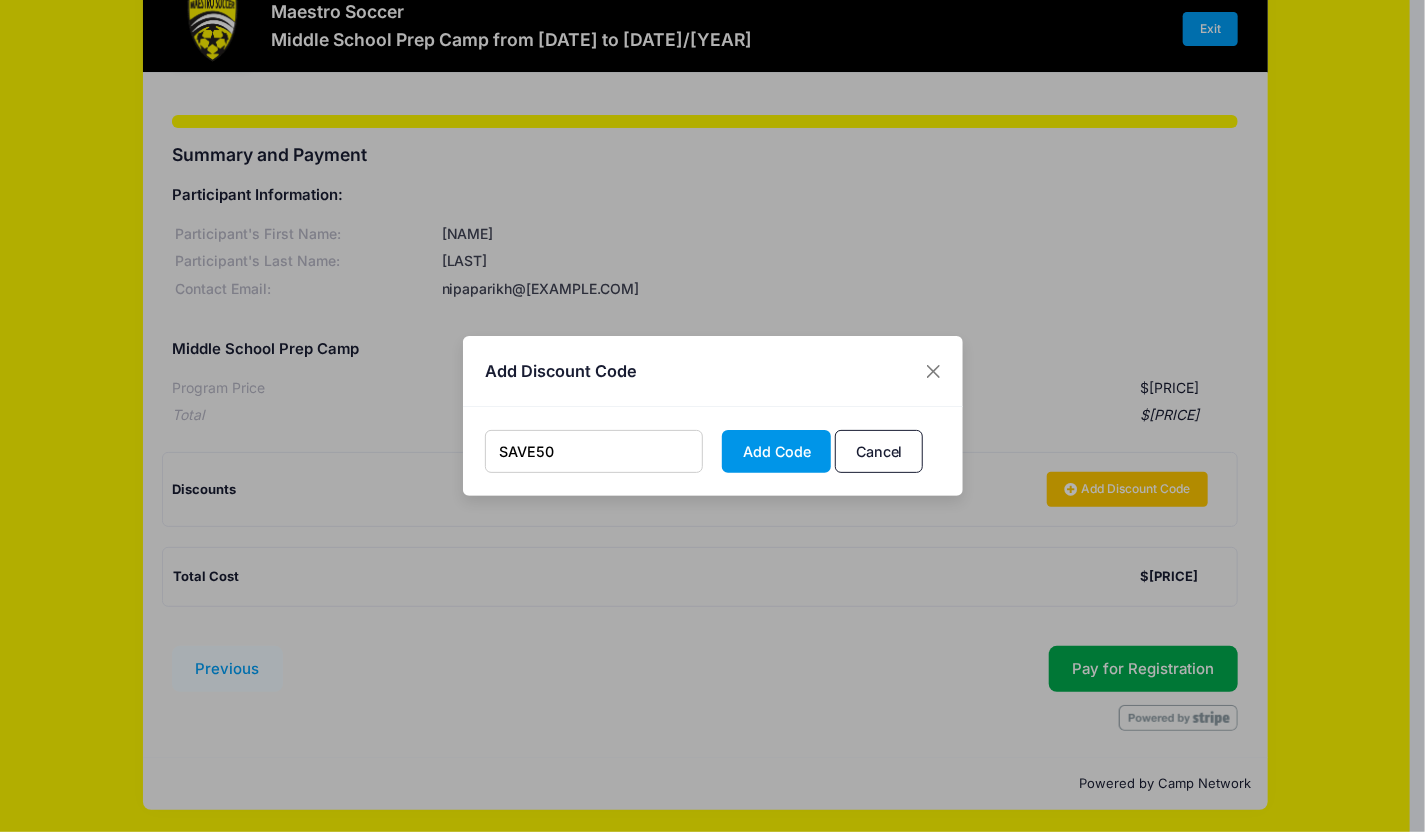 click on "Add Code" at bounding box center [776, 451] 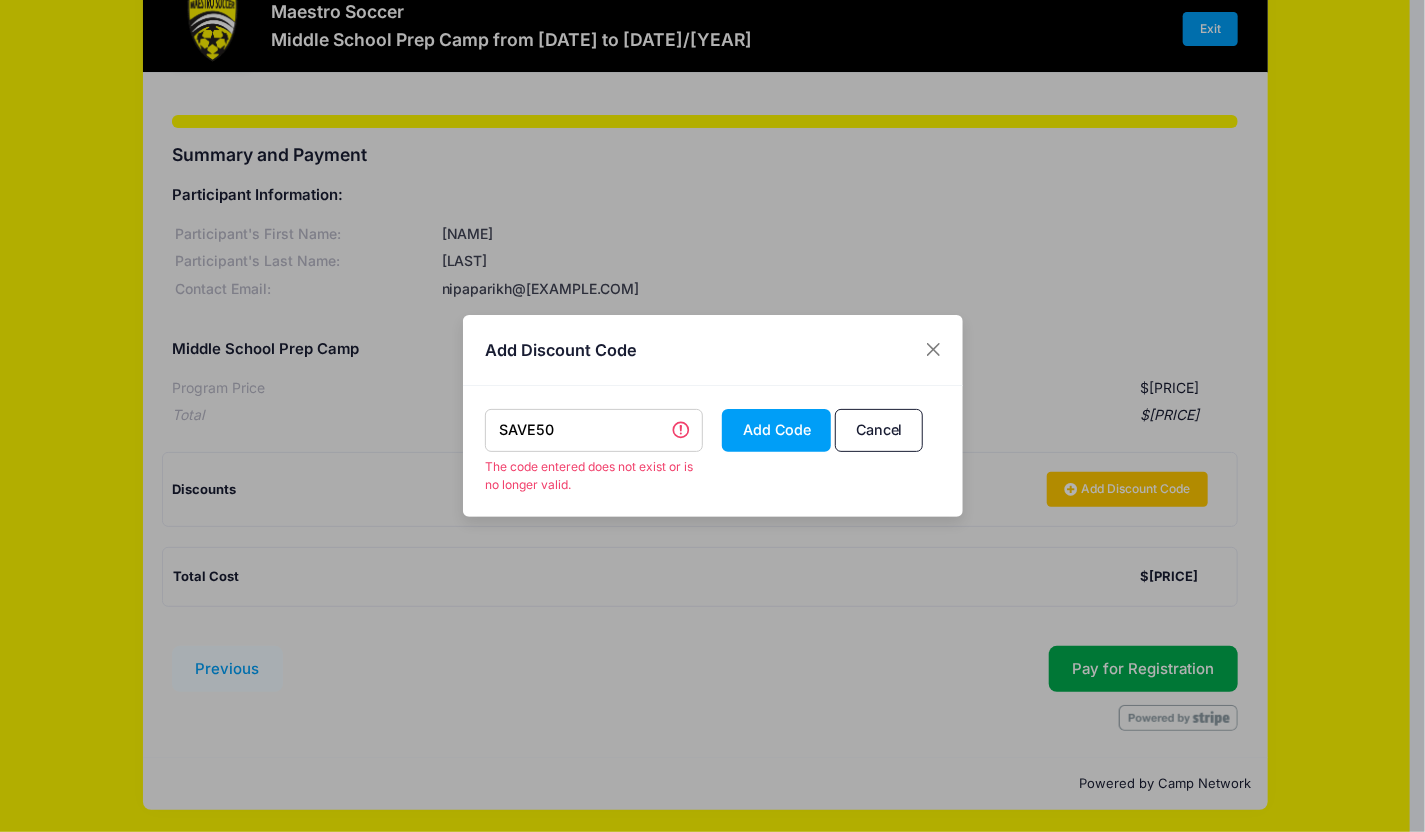 click on "SAVE50" at bounding box center (594, 430) 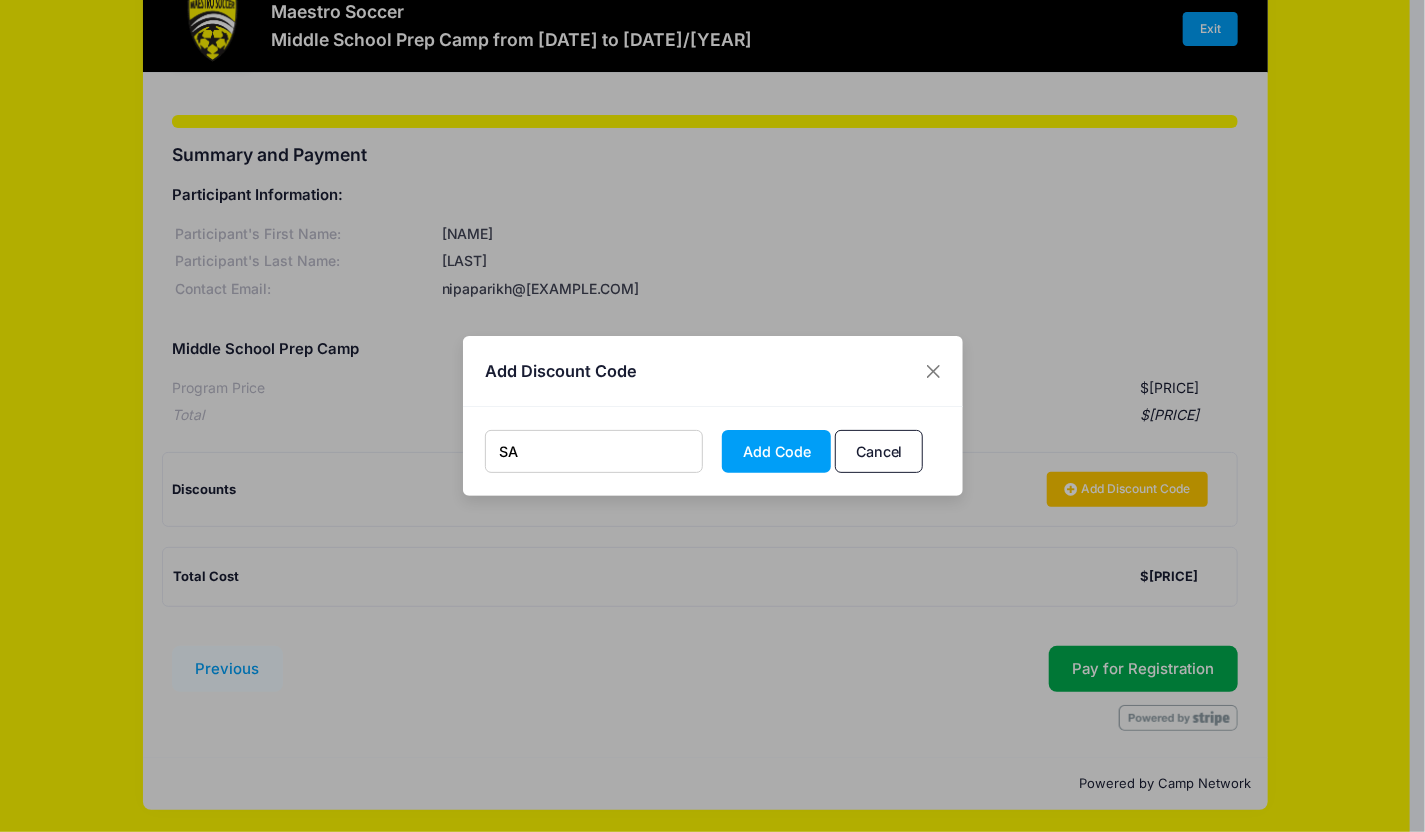 type on "S" 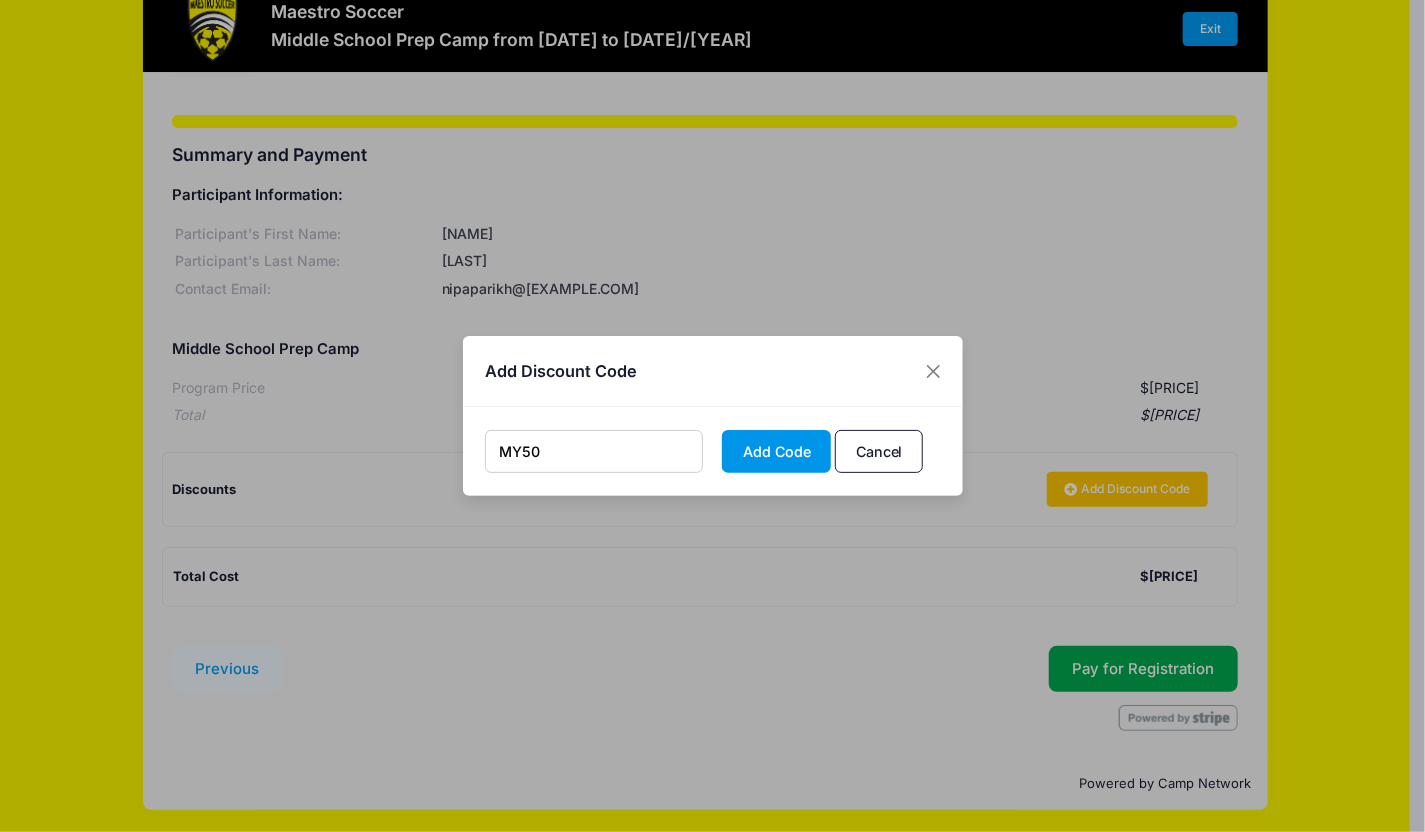 click on "Add Code" at bounding box center (776, 451) 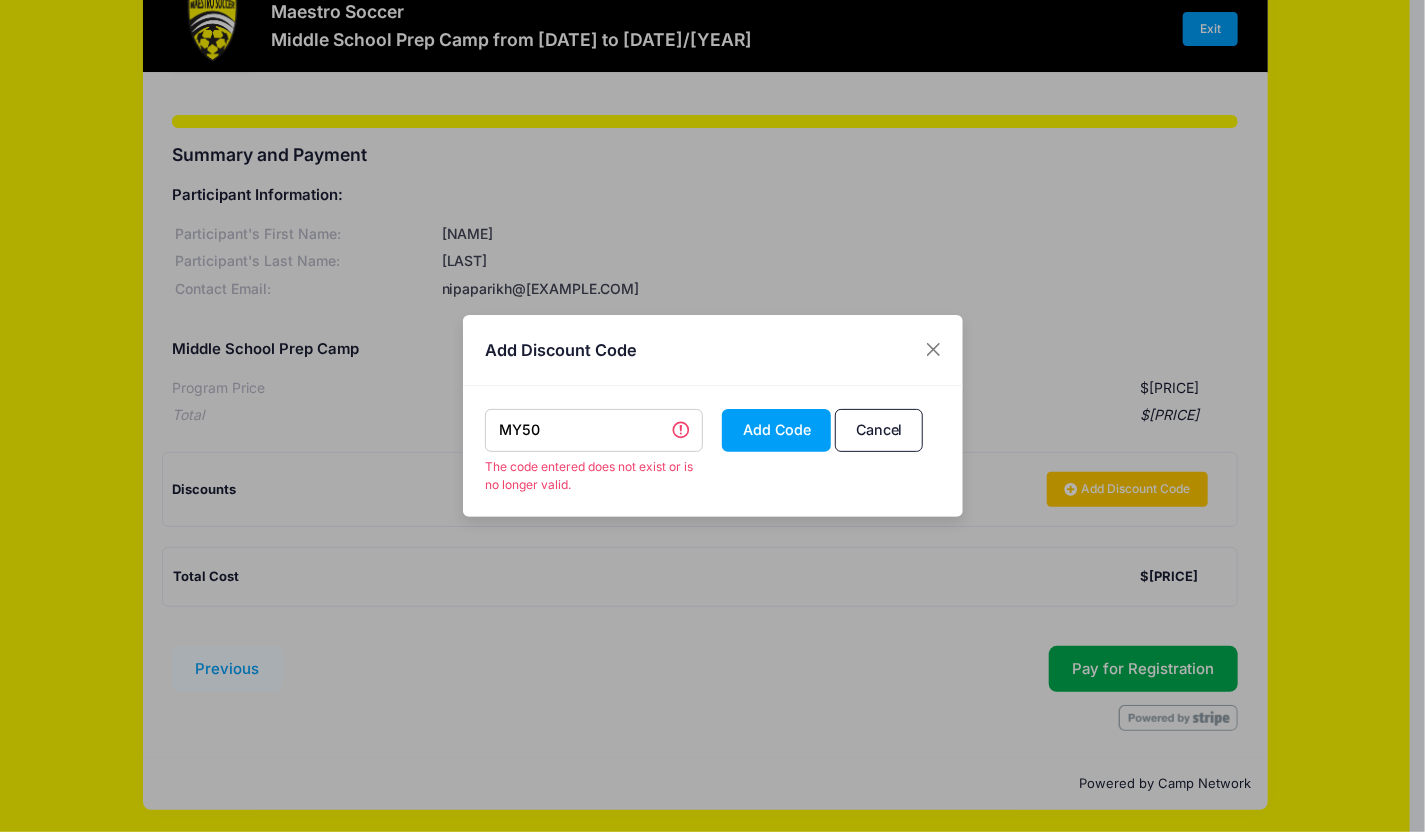 drag, startPoint x: 609, startPoint y: 445, endPoint x: 373, endPoint y: 421, distance: 237.2172 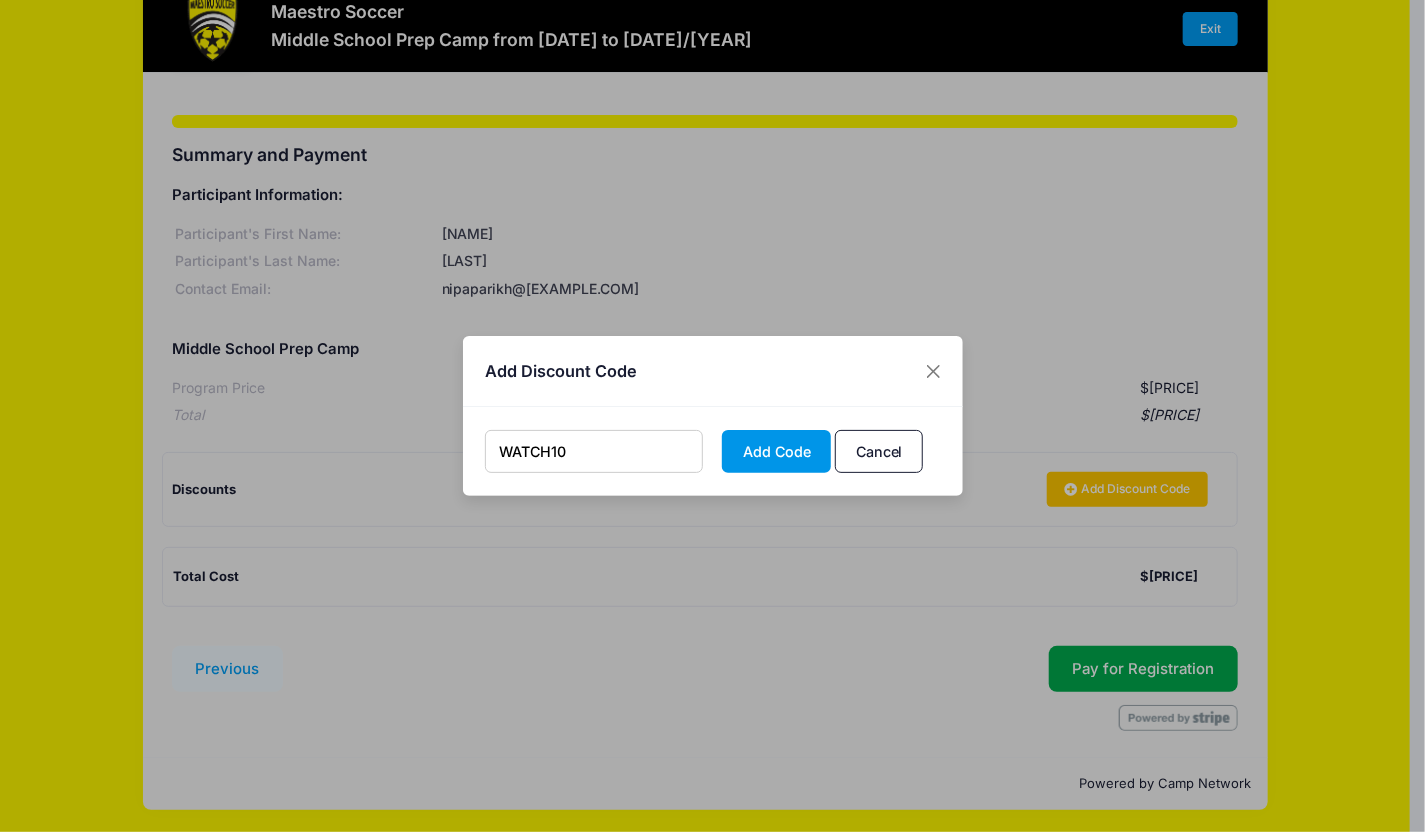 click on "Add Code" at bounding box center (776, 451) 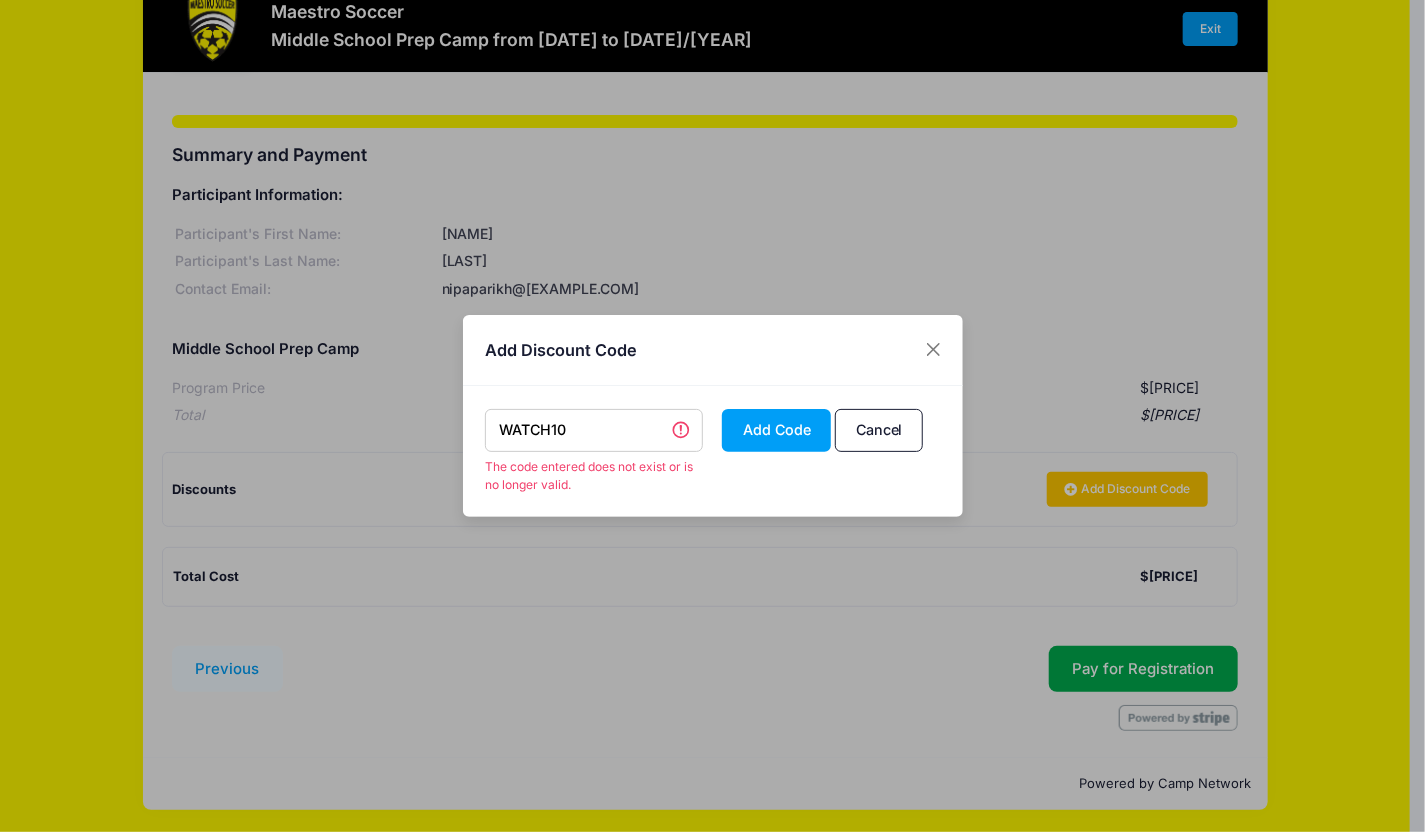 drag, startPoint x: 600, startPoint y: 427, endPoint x: 401, endPoint y: 439, distance: 199.36148 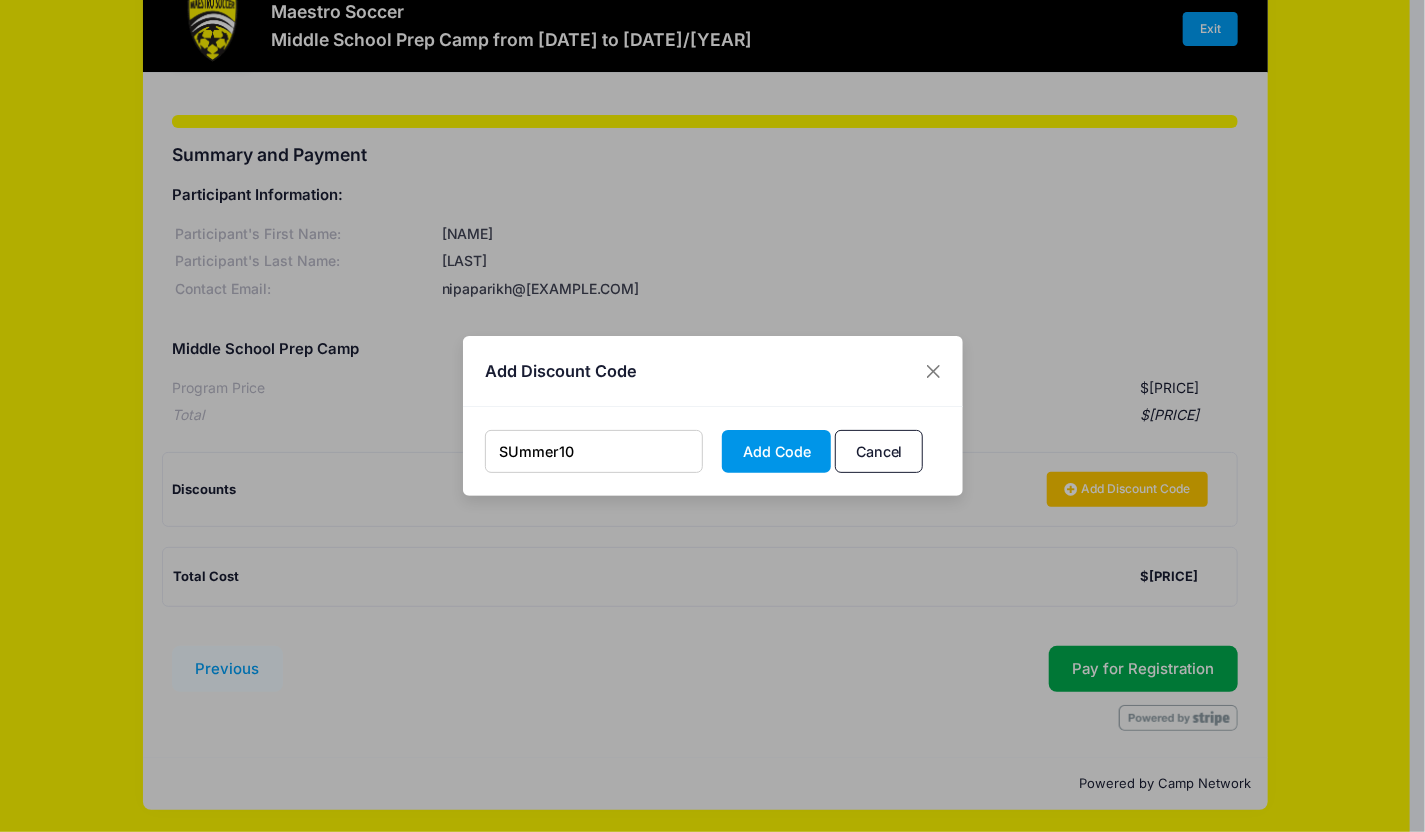 type on "SUmmer10" 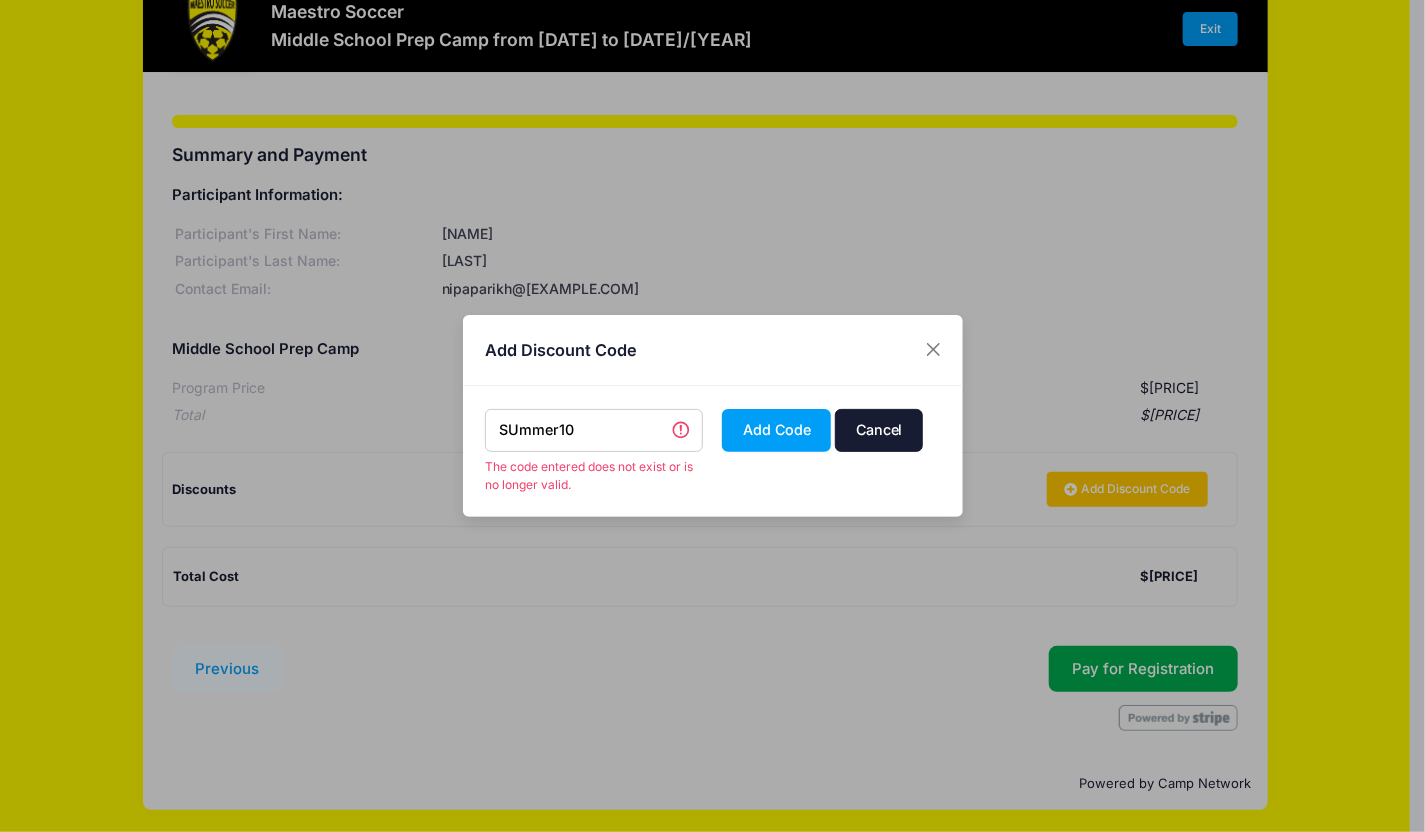 click on "Cancel" at bounding box center (879, 430) 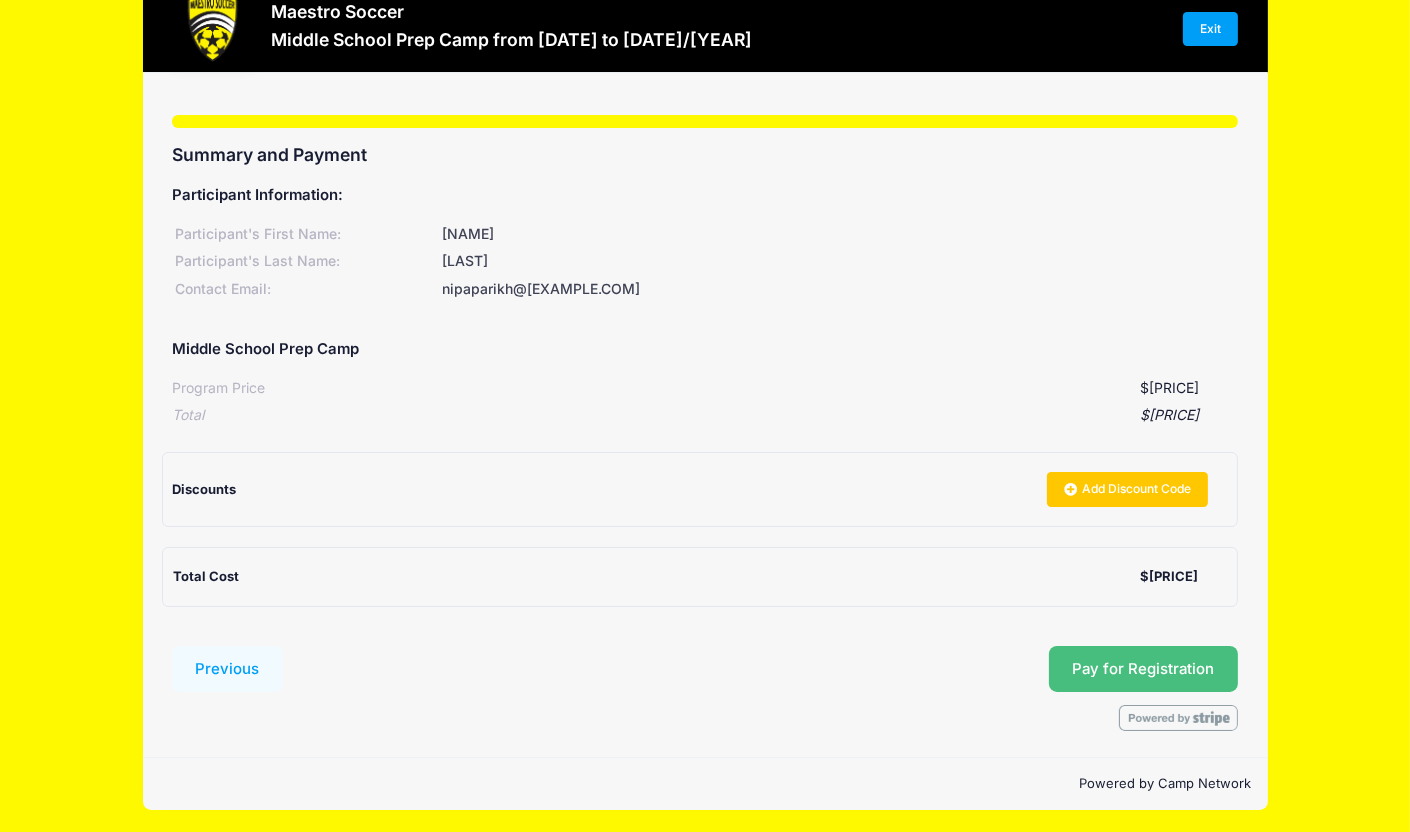 click on "Pay for Registration" at bounding box center (1144, 669) 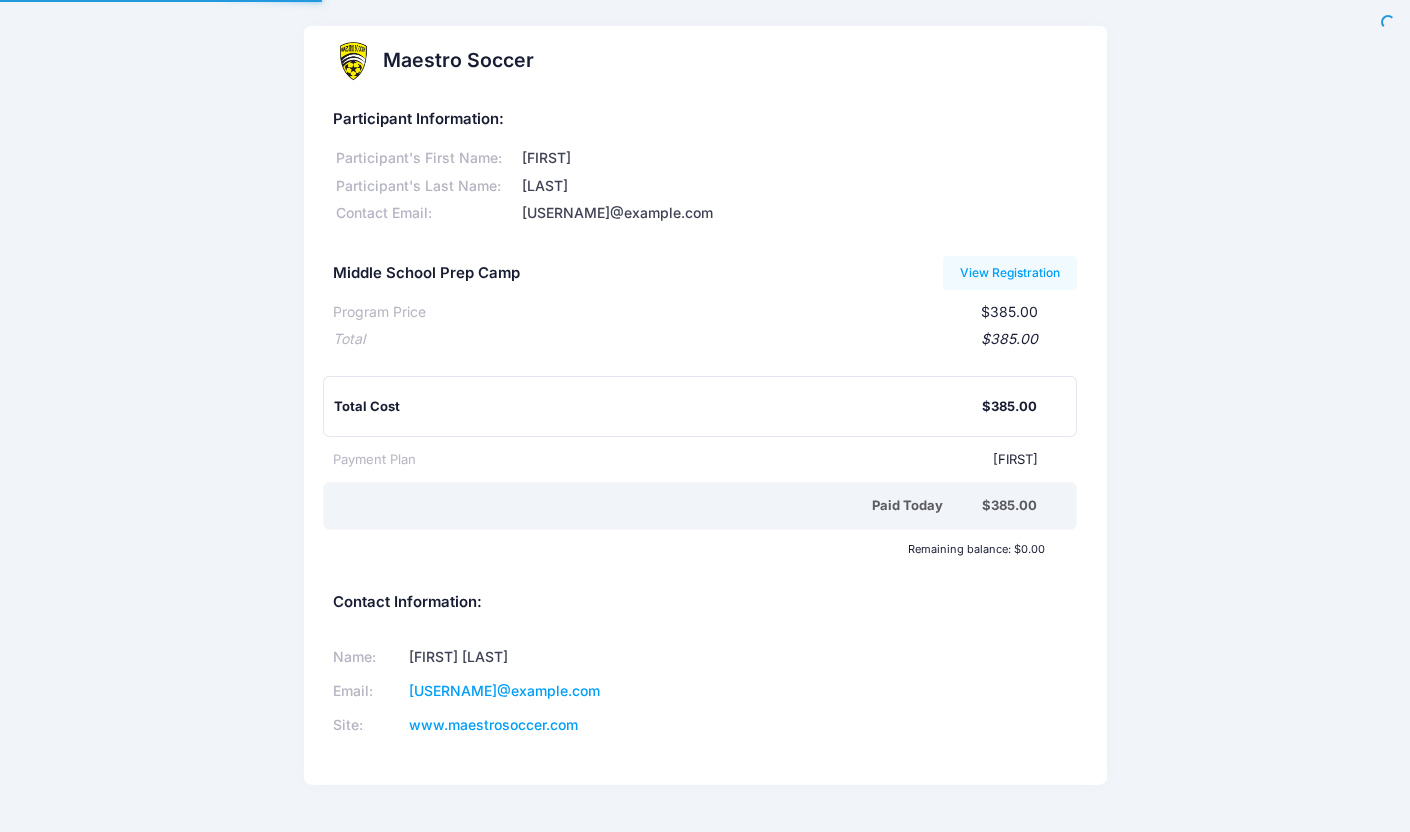 scroll, scrollTop: 0, scrollLeft: 0, axis: both 